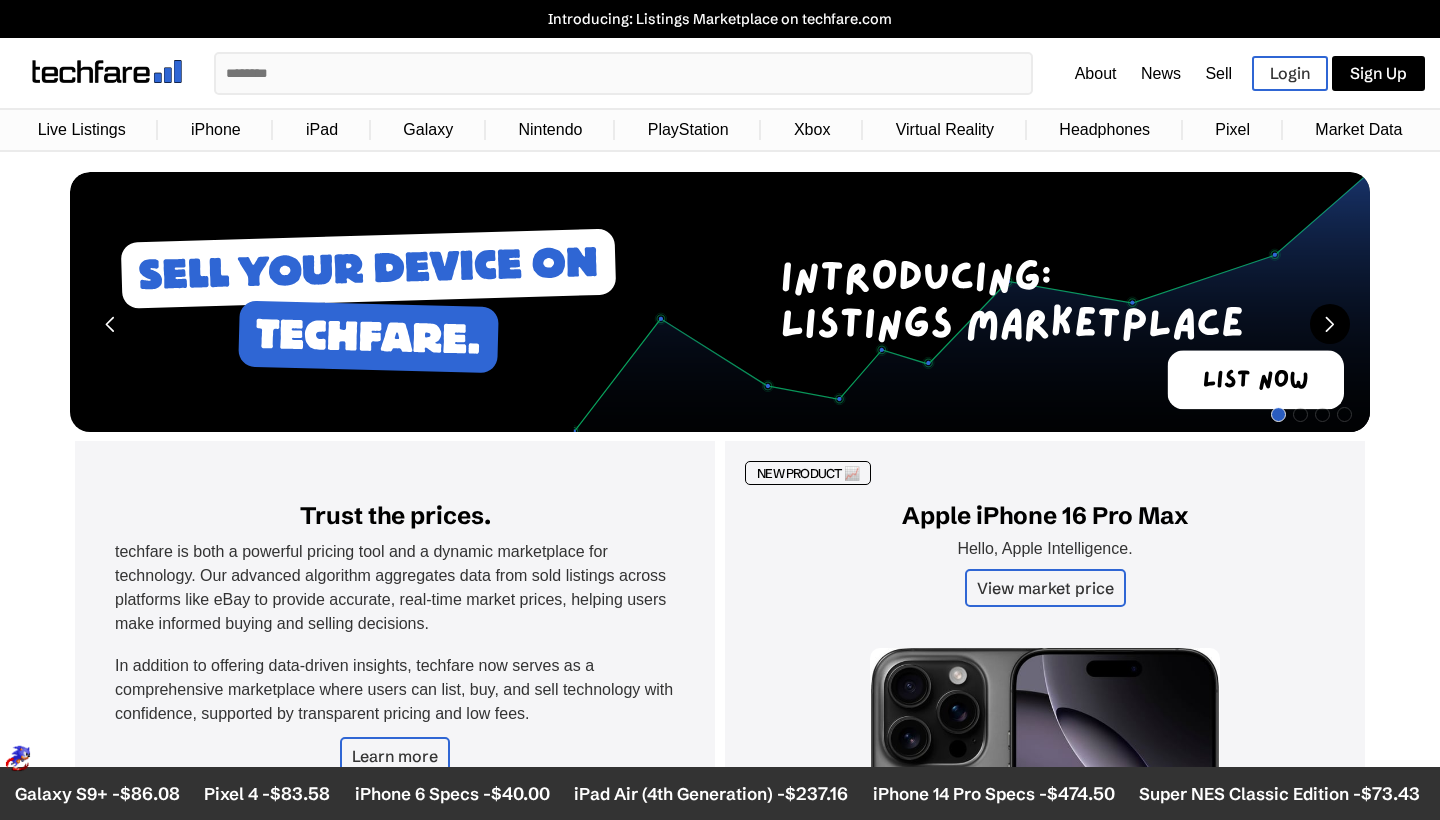 scroll, scrollTop: 0, scrollLeft: 0, axis: both 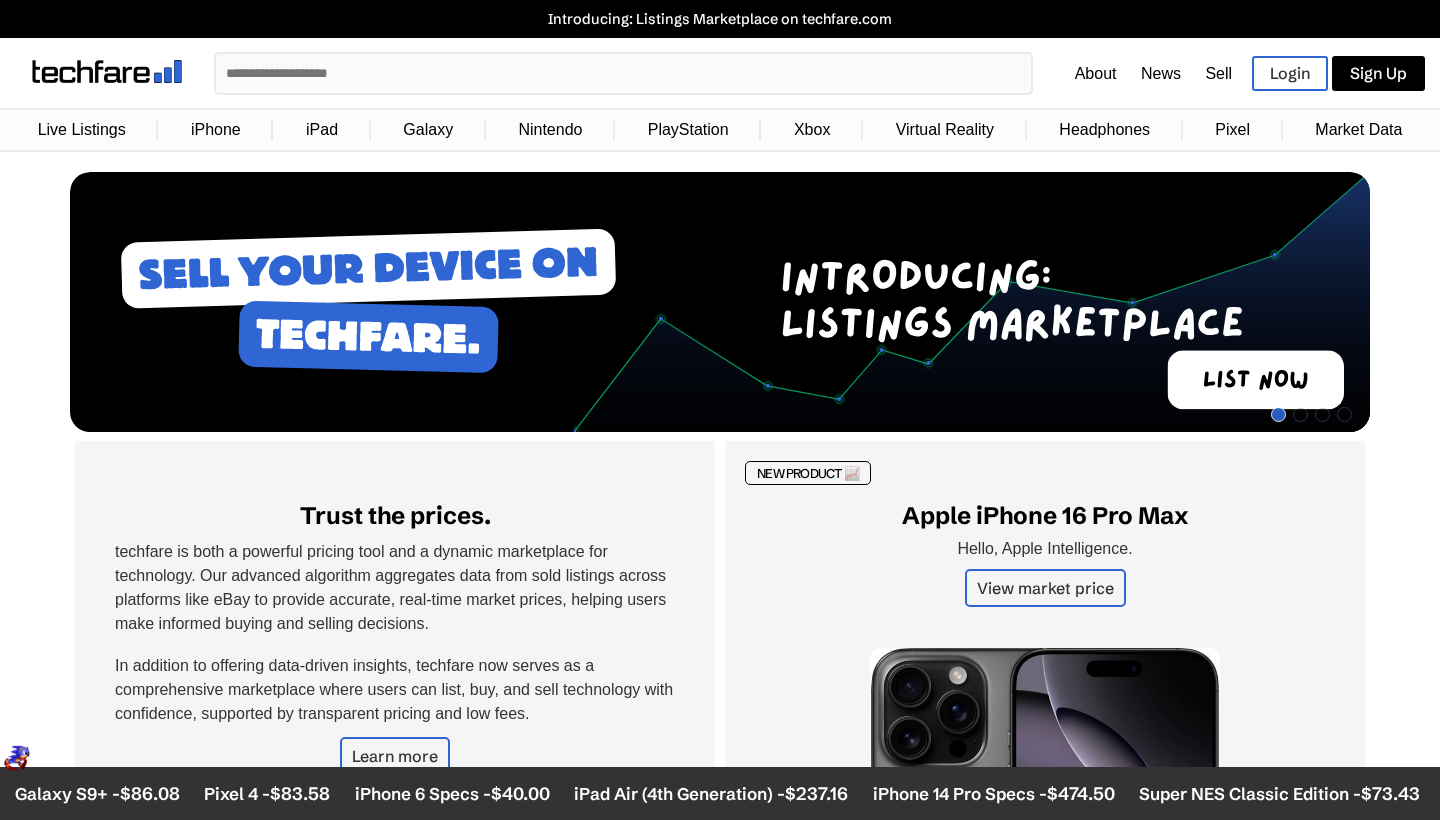click on "iPhone" at bounding box center [234, 130] 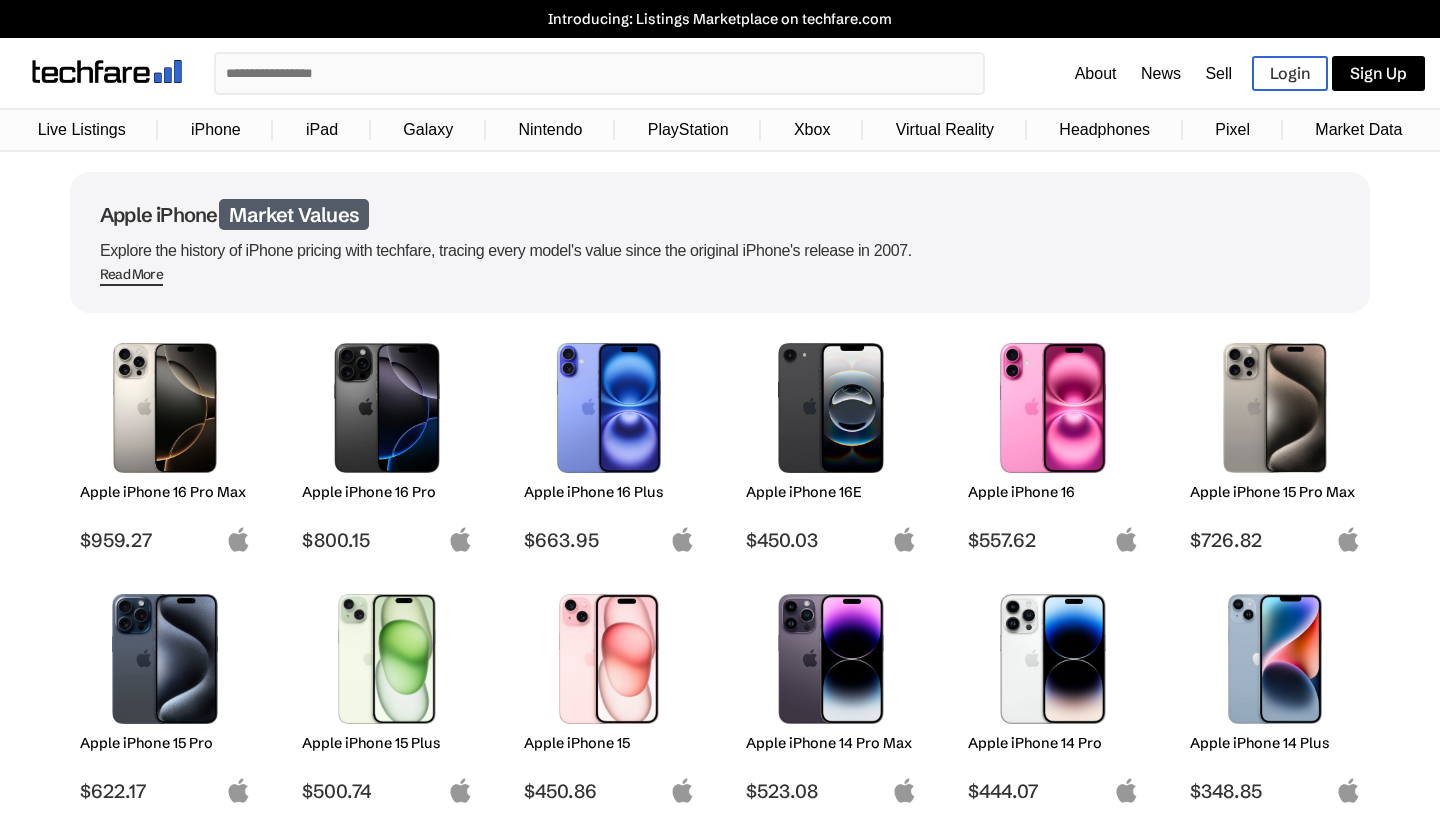 scroll, scrollTop: 0, scrollLeft: 0, axis: both 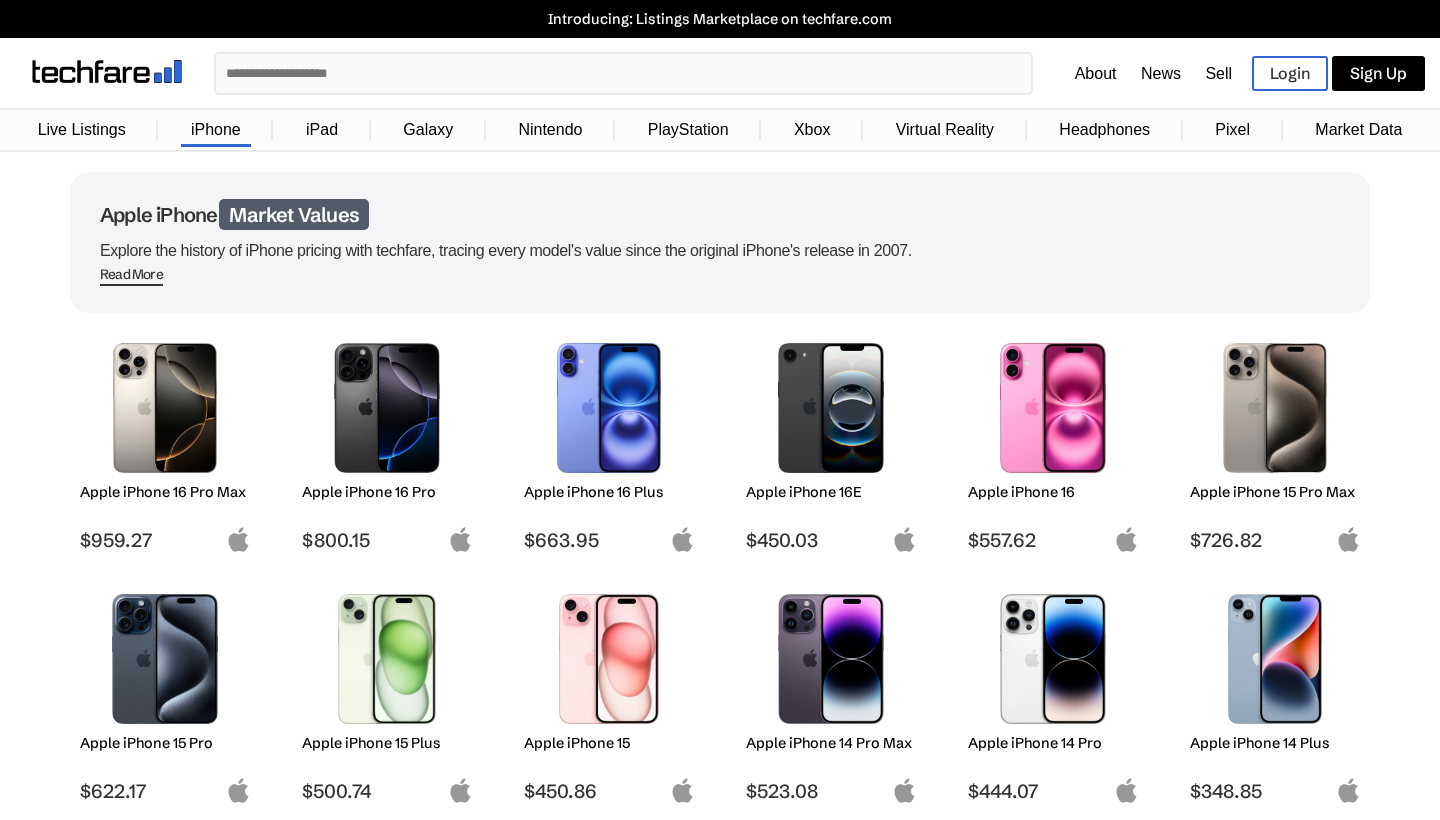 click on "Live Listings" at bounding box center [82, 130] 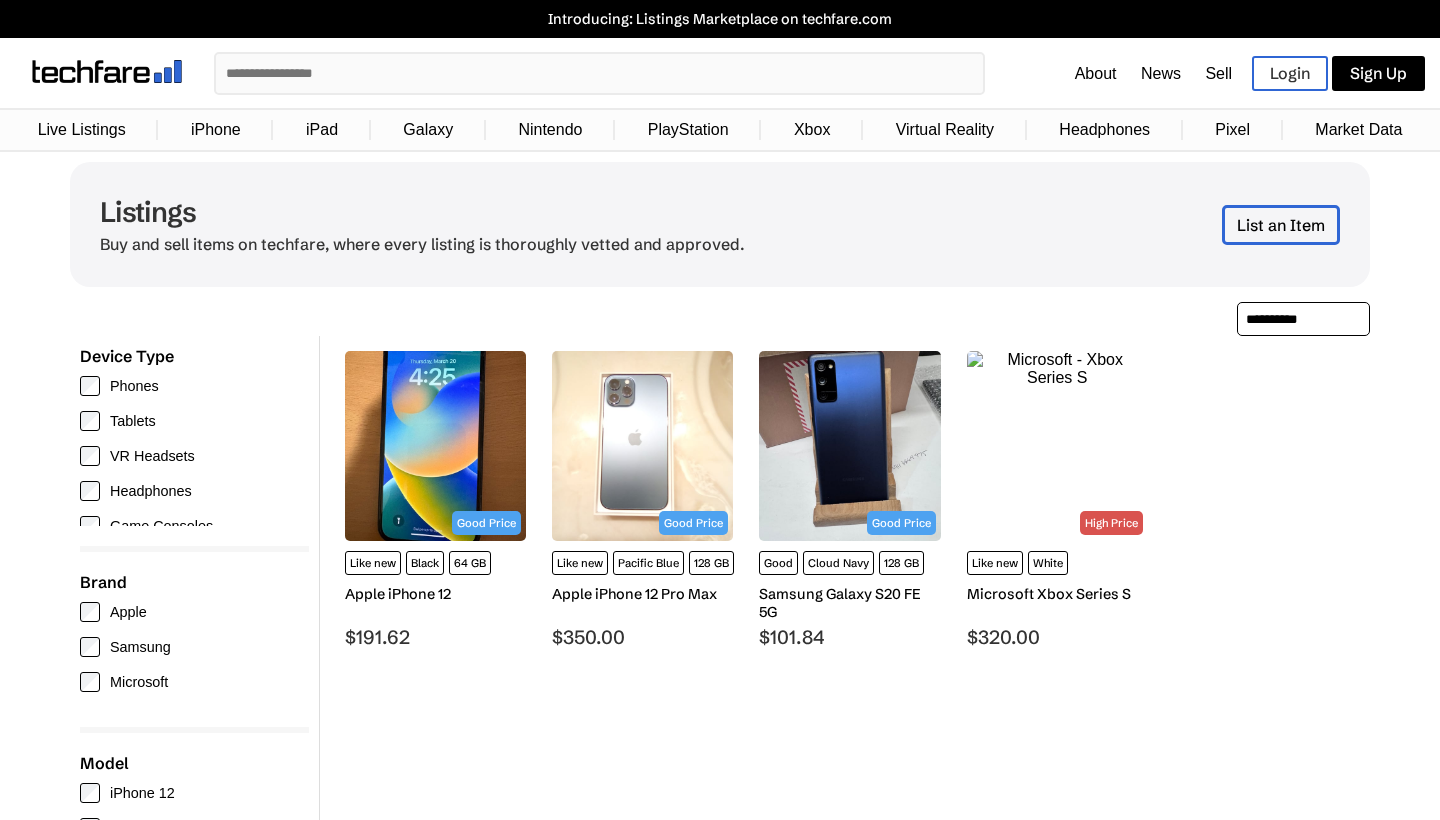 scroll, scrollTop: 0, scrollLeft: 0, axis: both 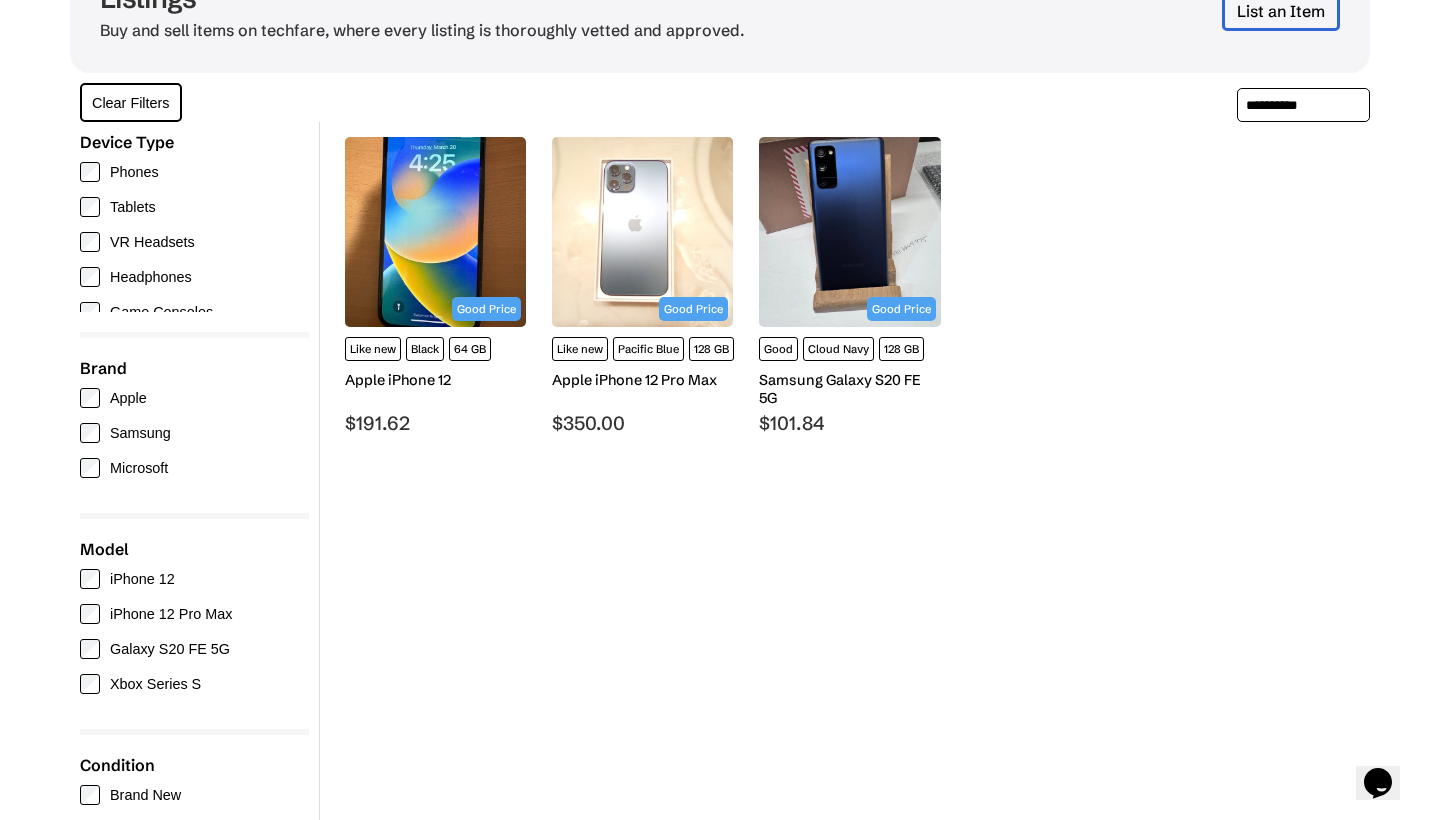 click at bounding box center [435, 232] 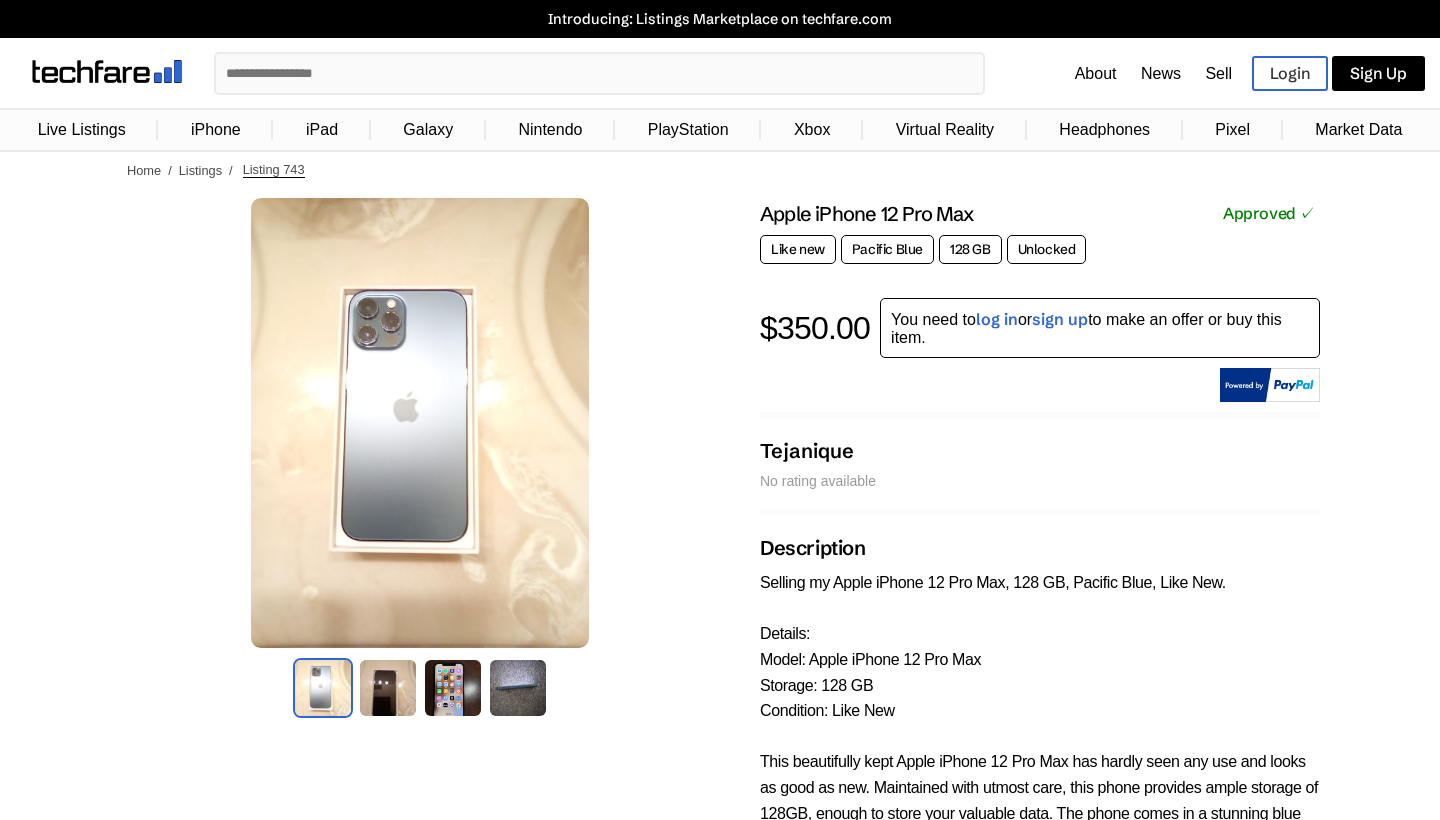 scroll, scrollTop: 0, scrollLeft: 0, axis: both 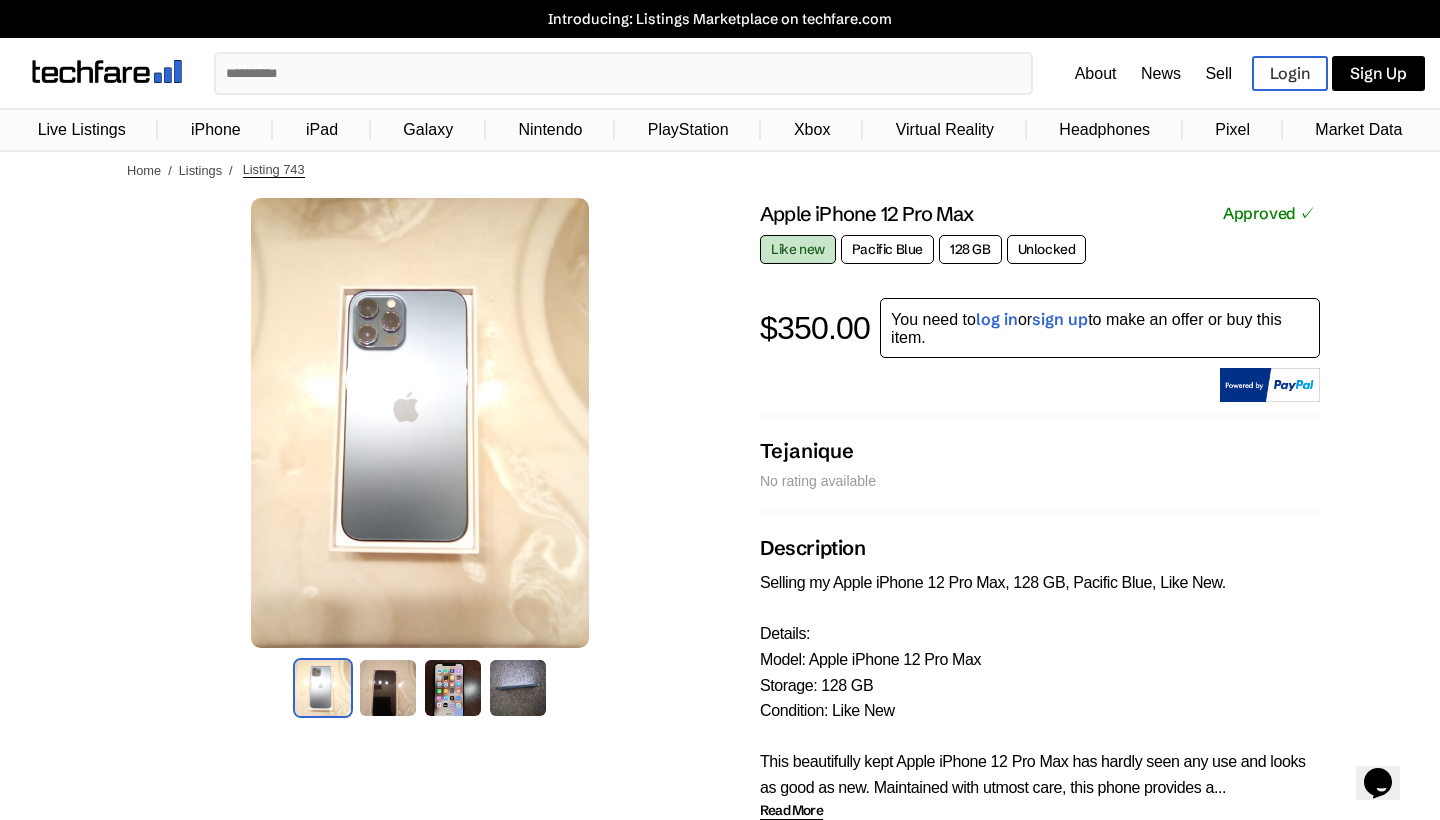 click at bounding box center (323, 688) 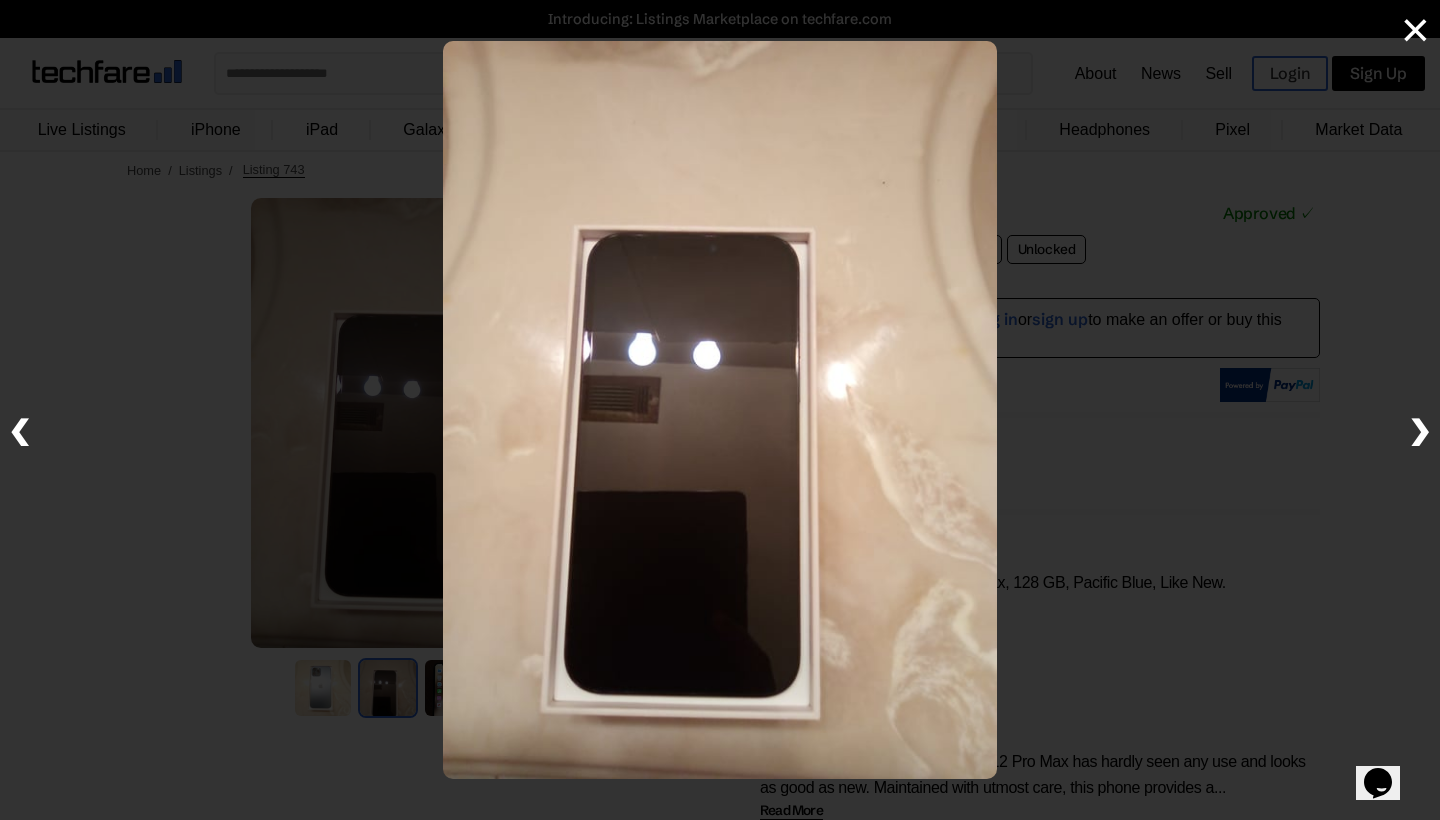 click at bounding box center [720, 410] 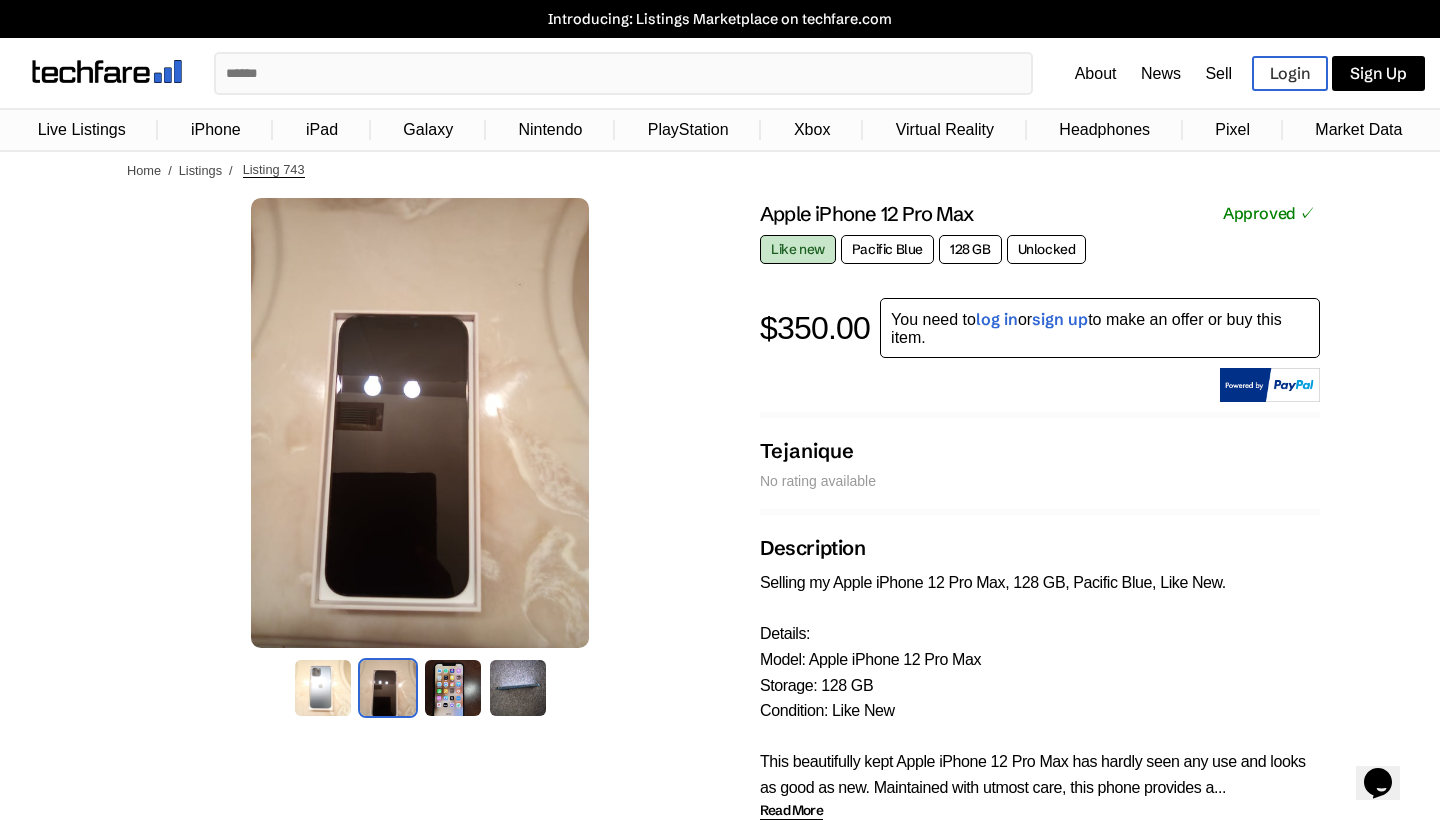 click at bounding box center (323, 688) 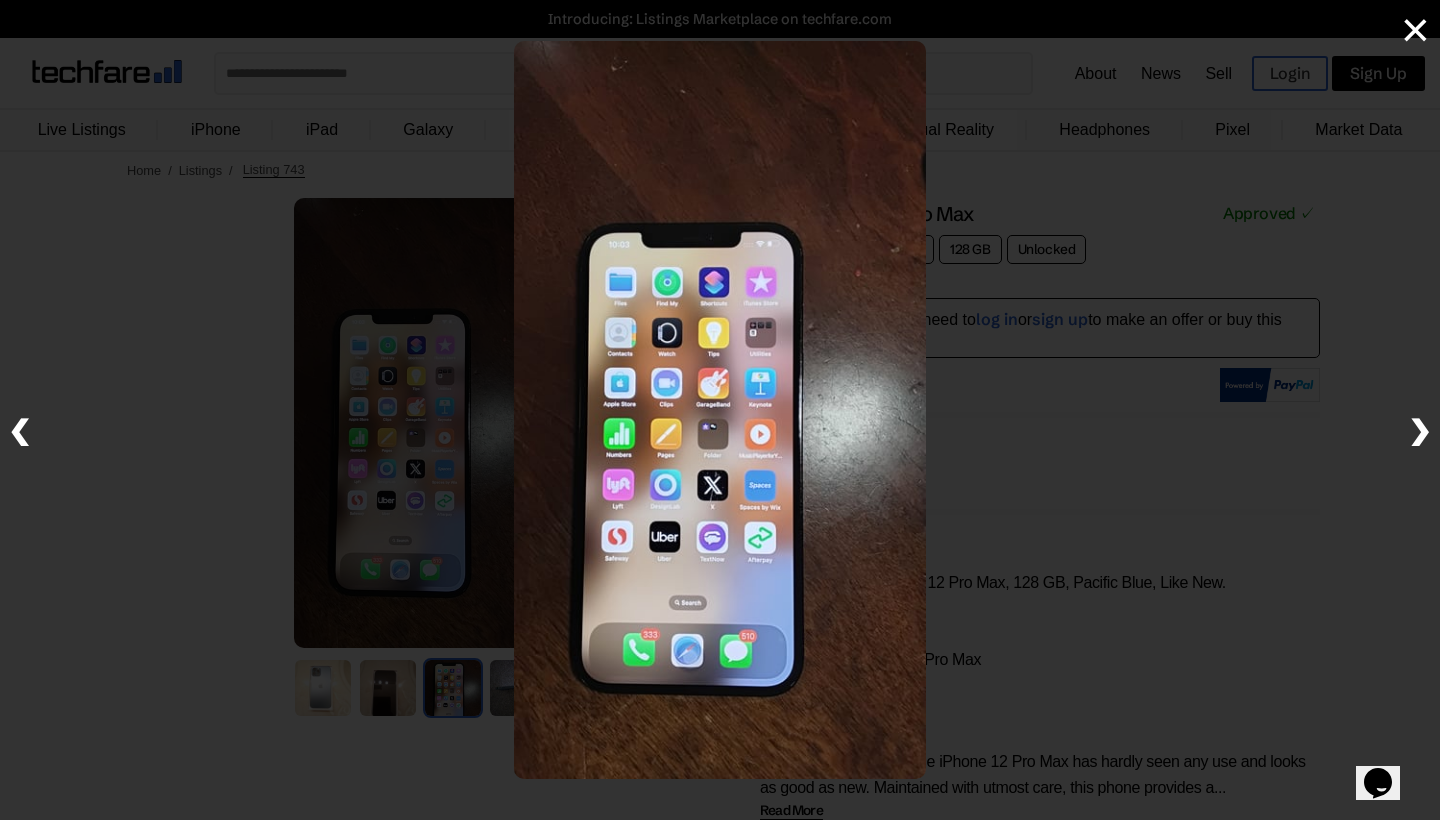 click at bounding box center [720, 410] 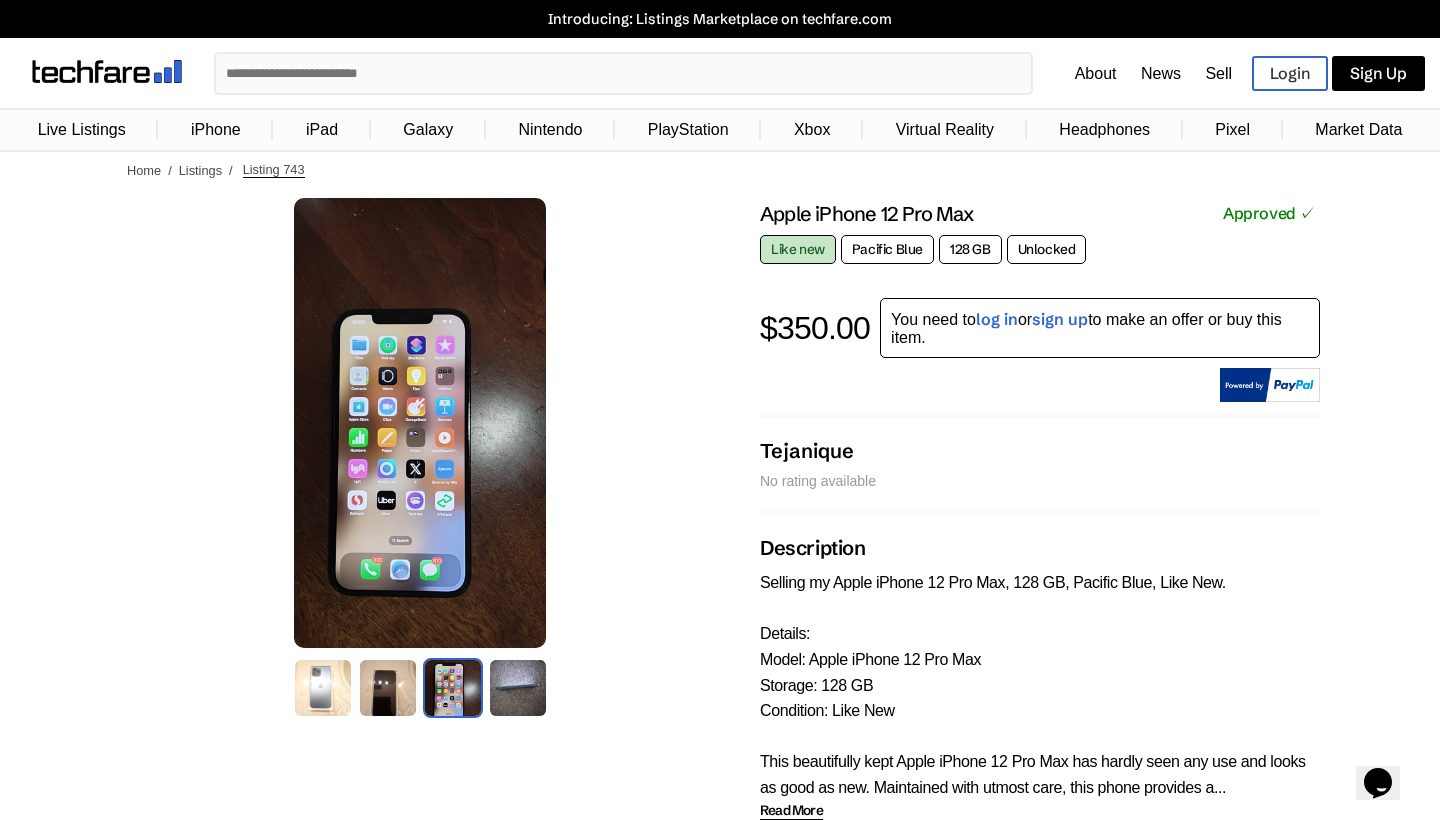 click at bounding box center (323, 688) 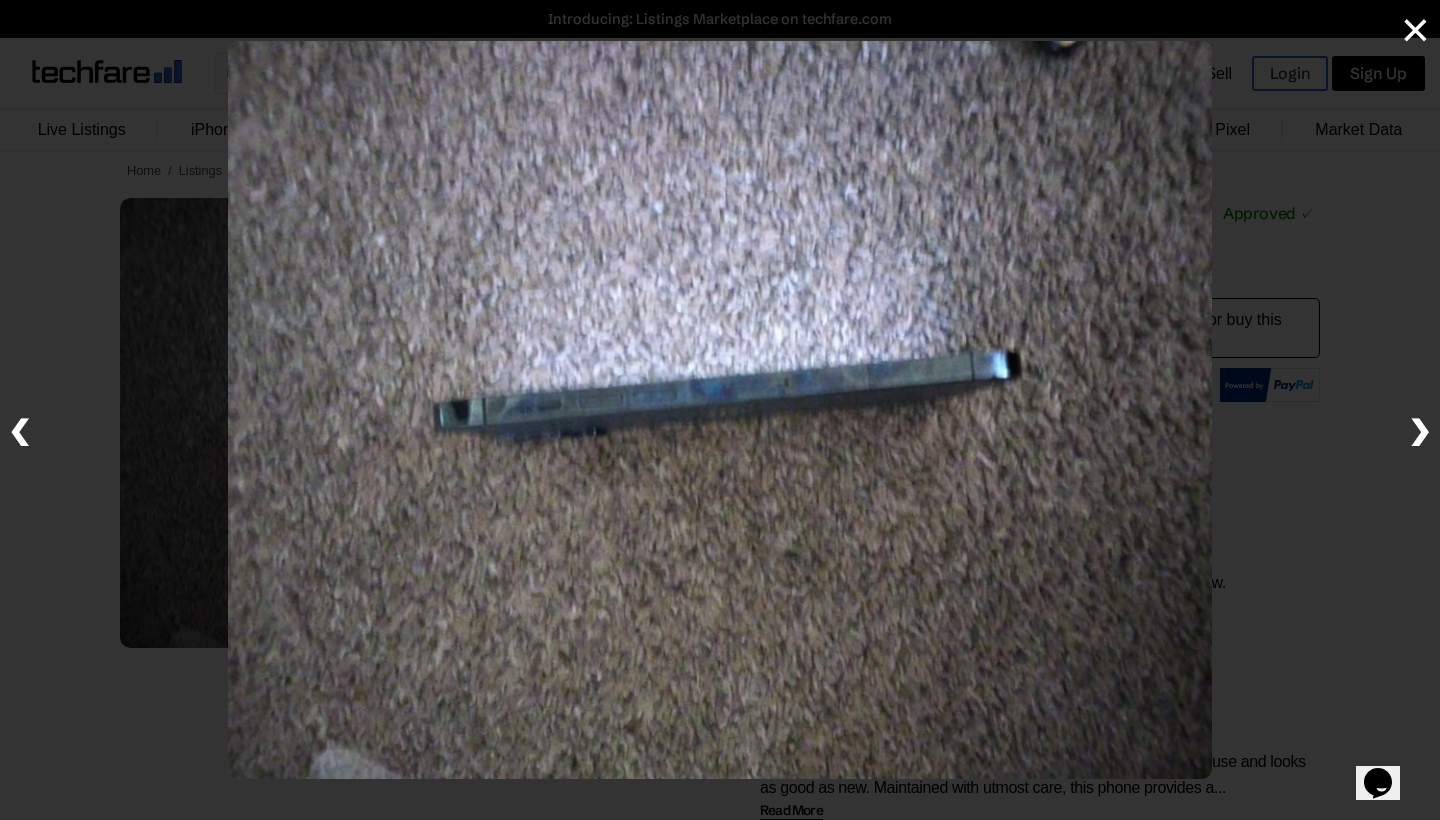click on "×" at bounding box center (1415, 30) 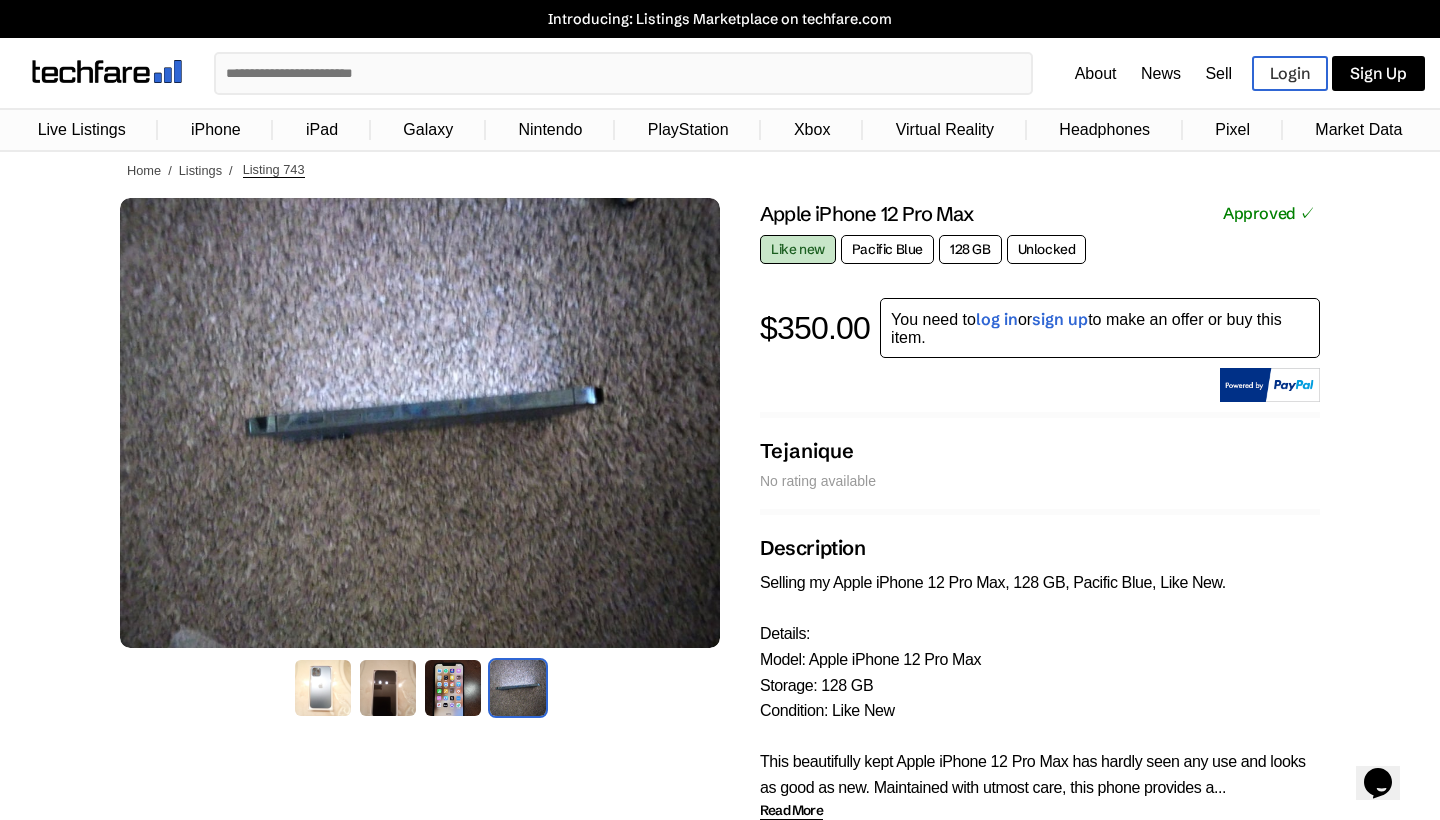 scroll, scrollTop: 0, scrollLeft: 0, axis: both 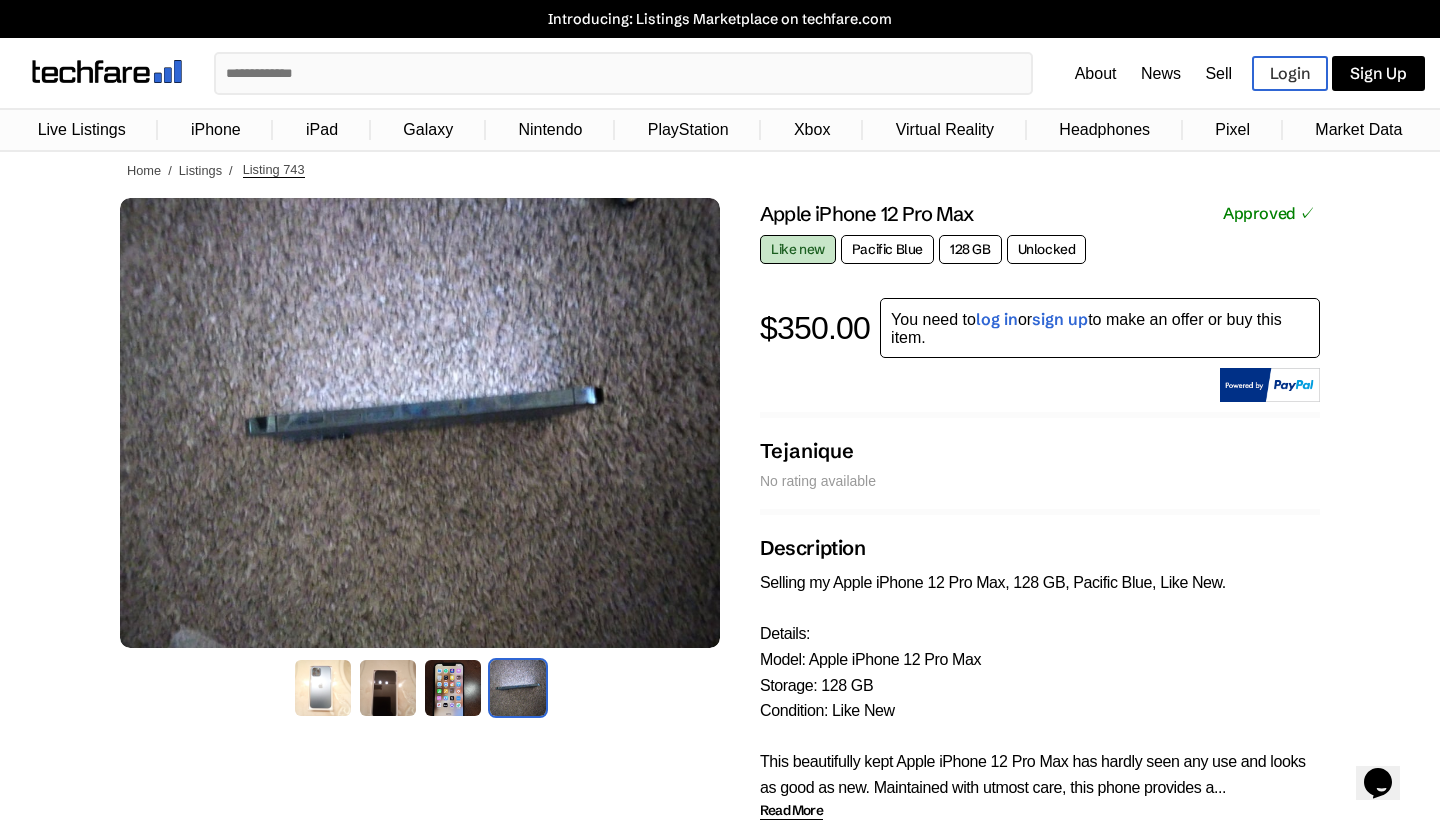 click on "Live Listings" at bounding box center (82, 130) 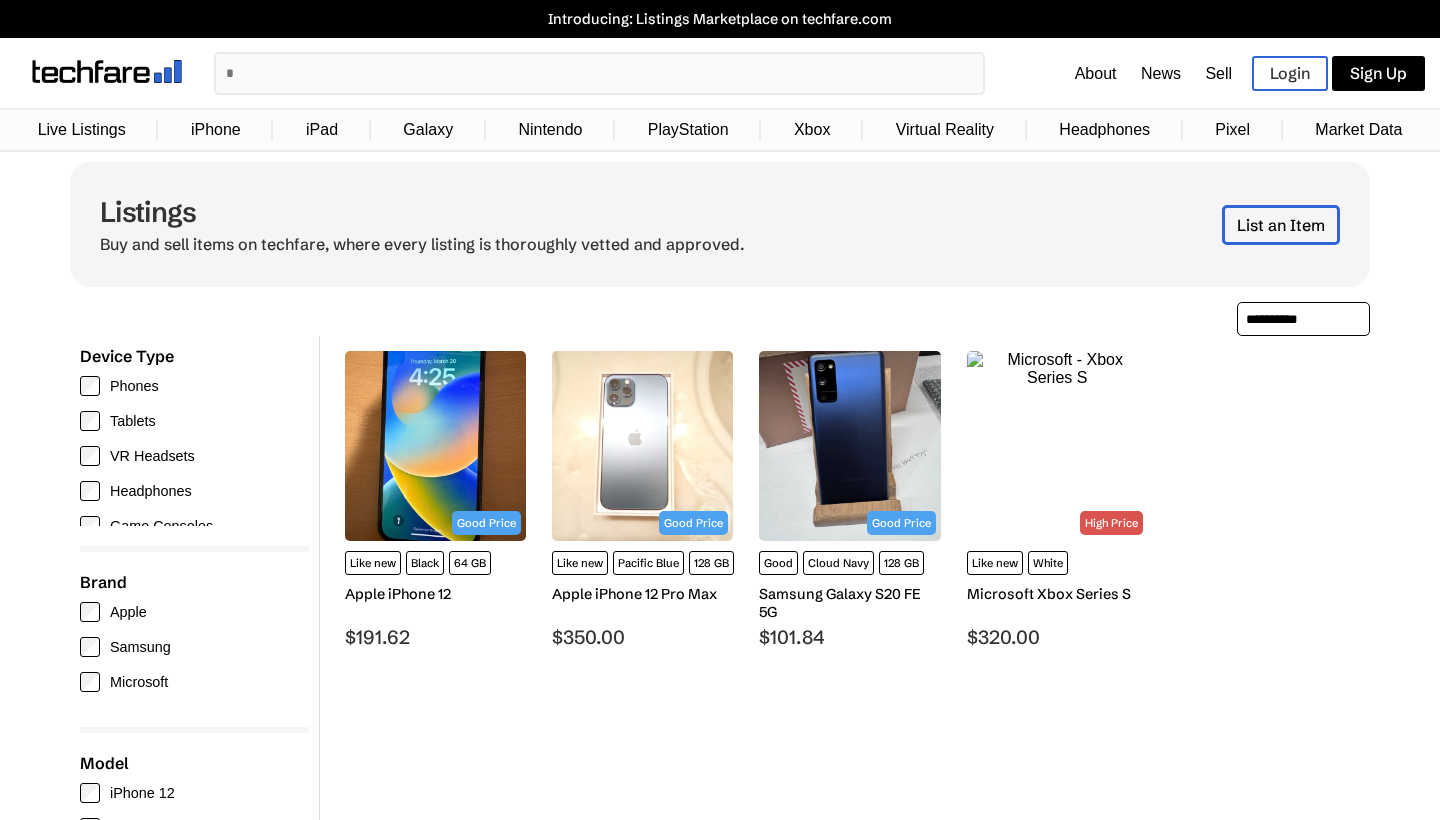 scroll, scrollTop: 0, scrollLeft: 0, axis: both 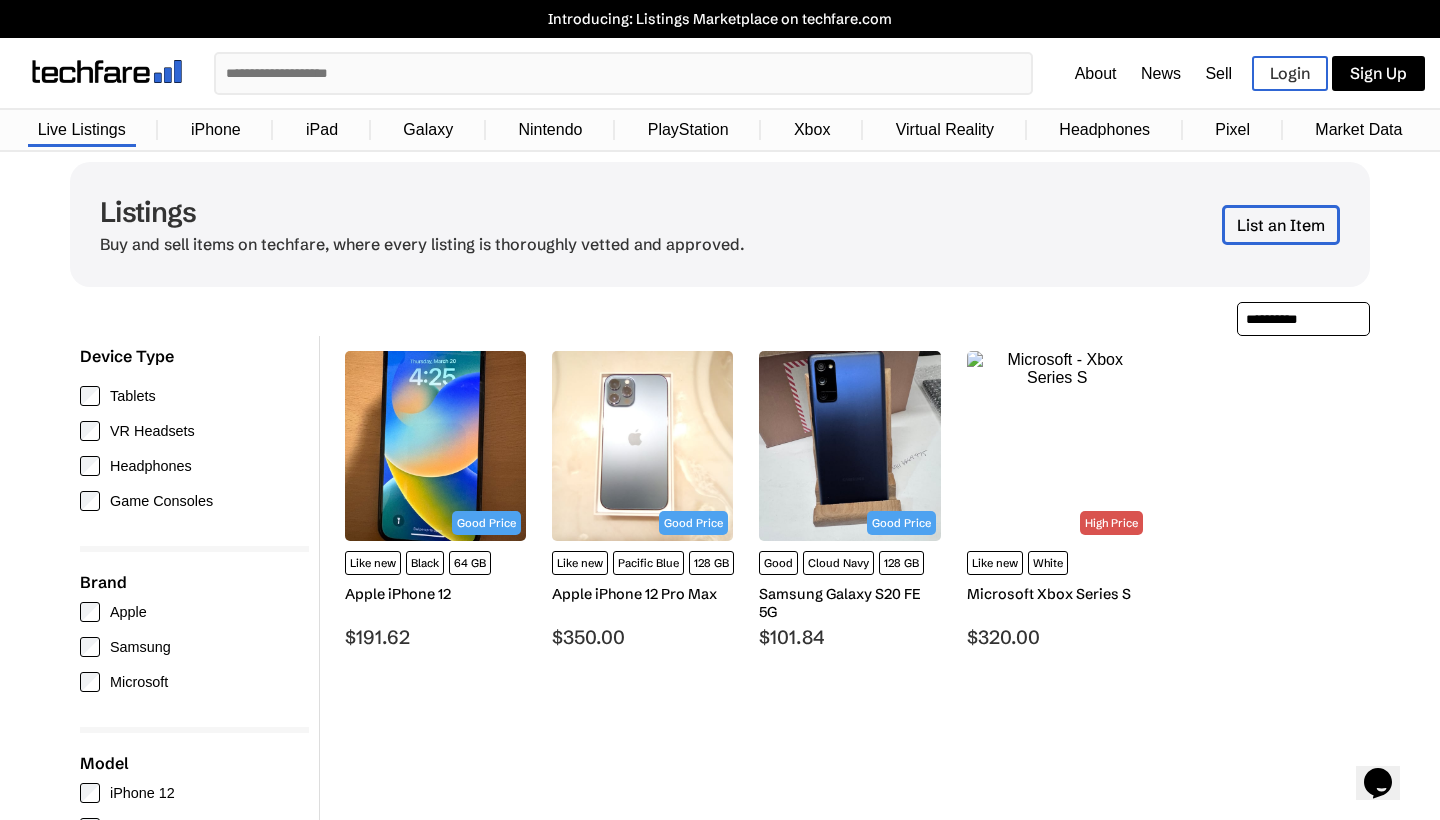 click on "Headphones" at bounding box center [1104, 130] 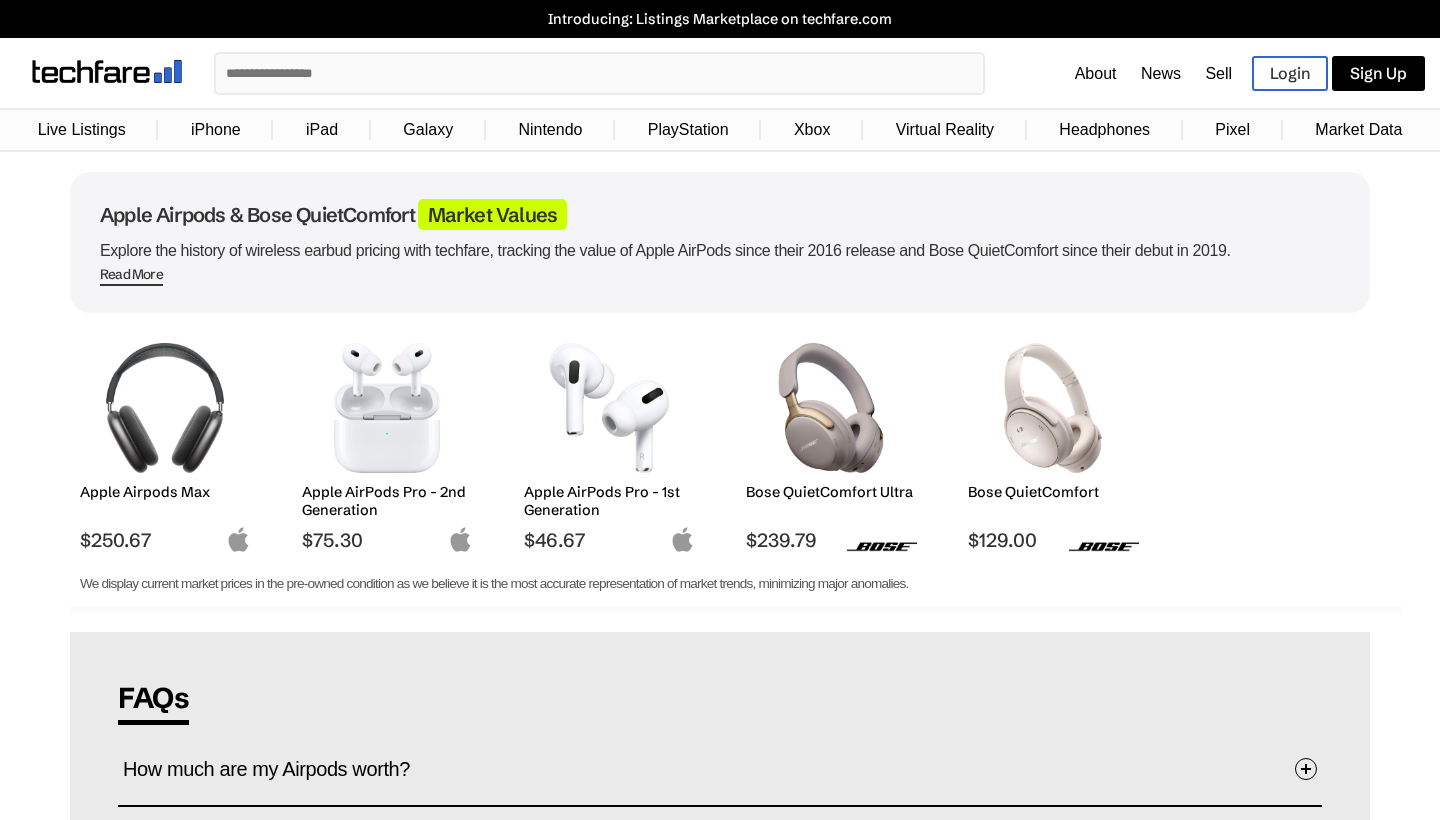 scroll, scrollTop: 0, scrollLeft: 0, axis: both 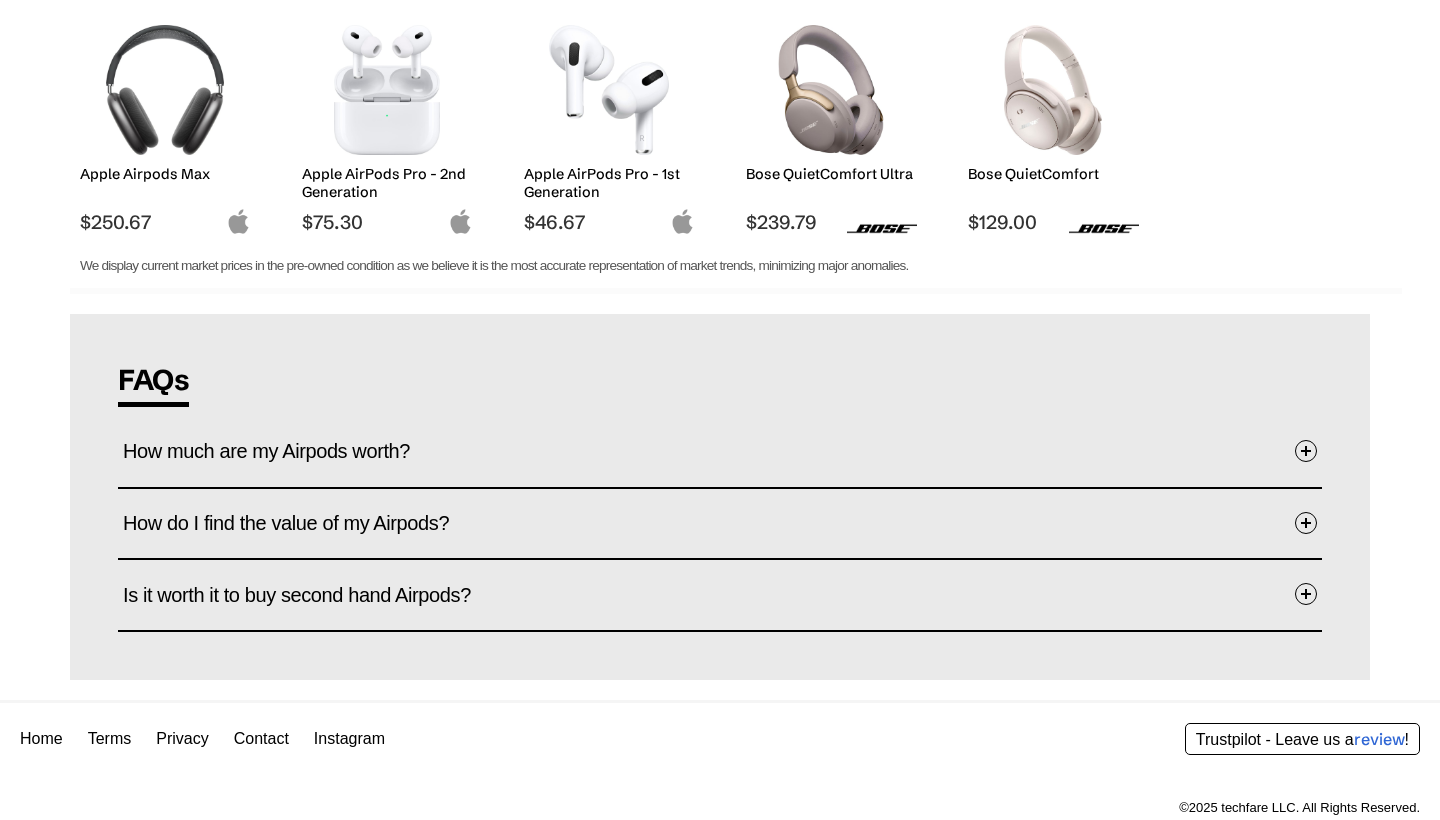 click on "Is it worth it to buy second hand Airpods?" at bounding box center (338, 595) 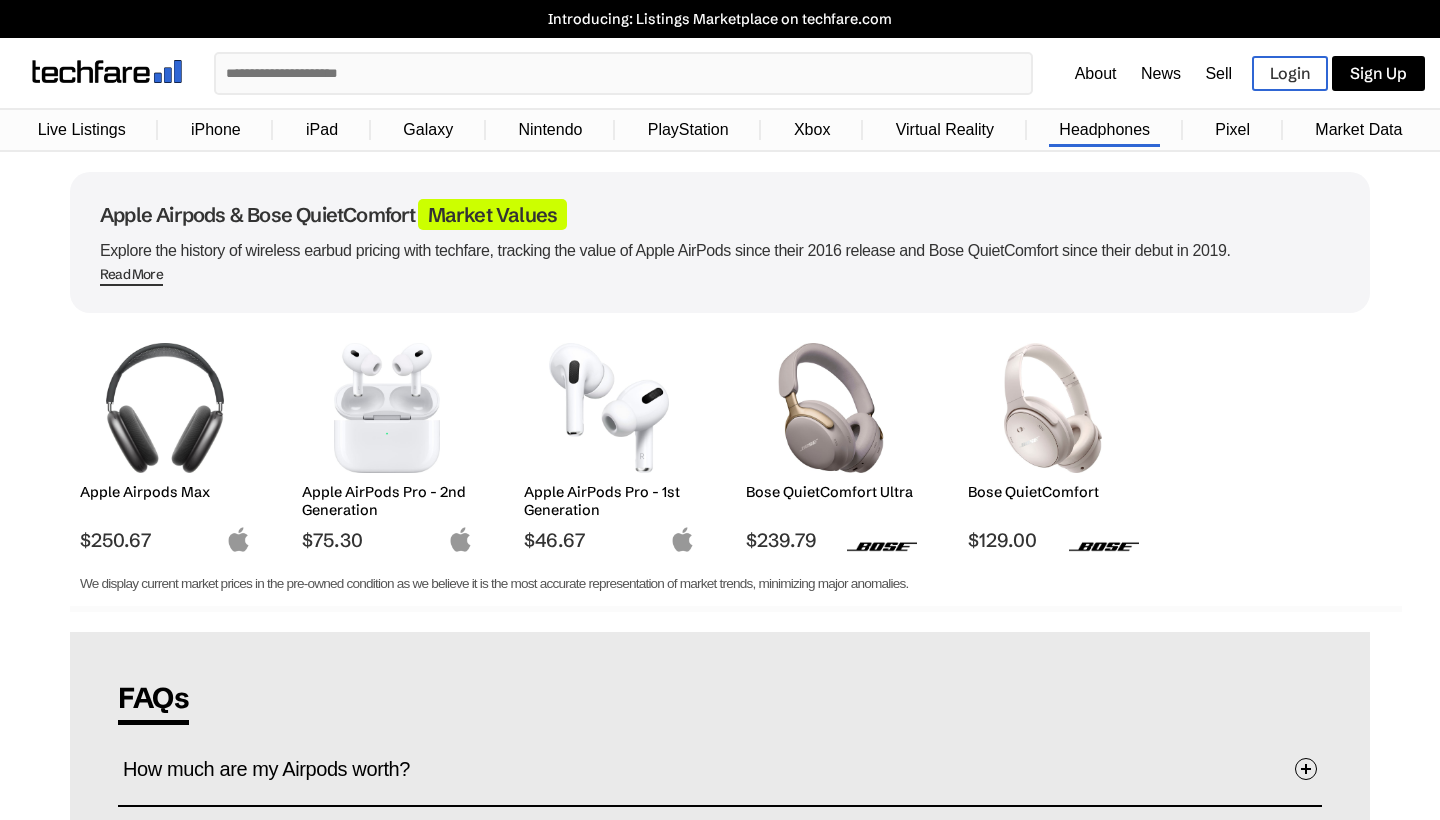 scroll, scrollTop: 0, scrollLeft: 0, axis: both 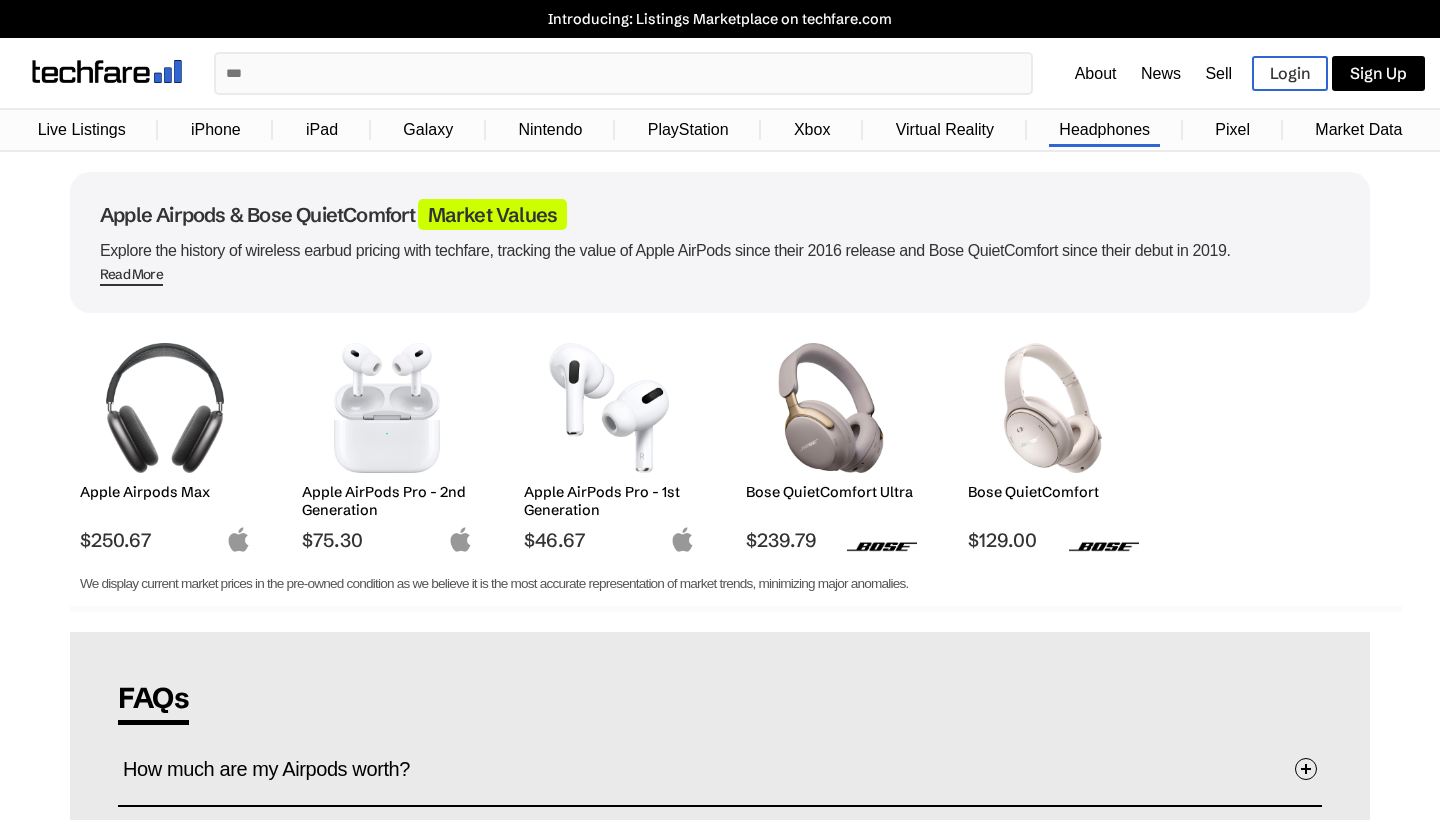 click on "iPhone" at bounding box center [216, 130] 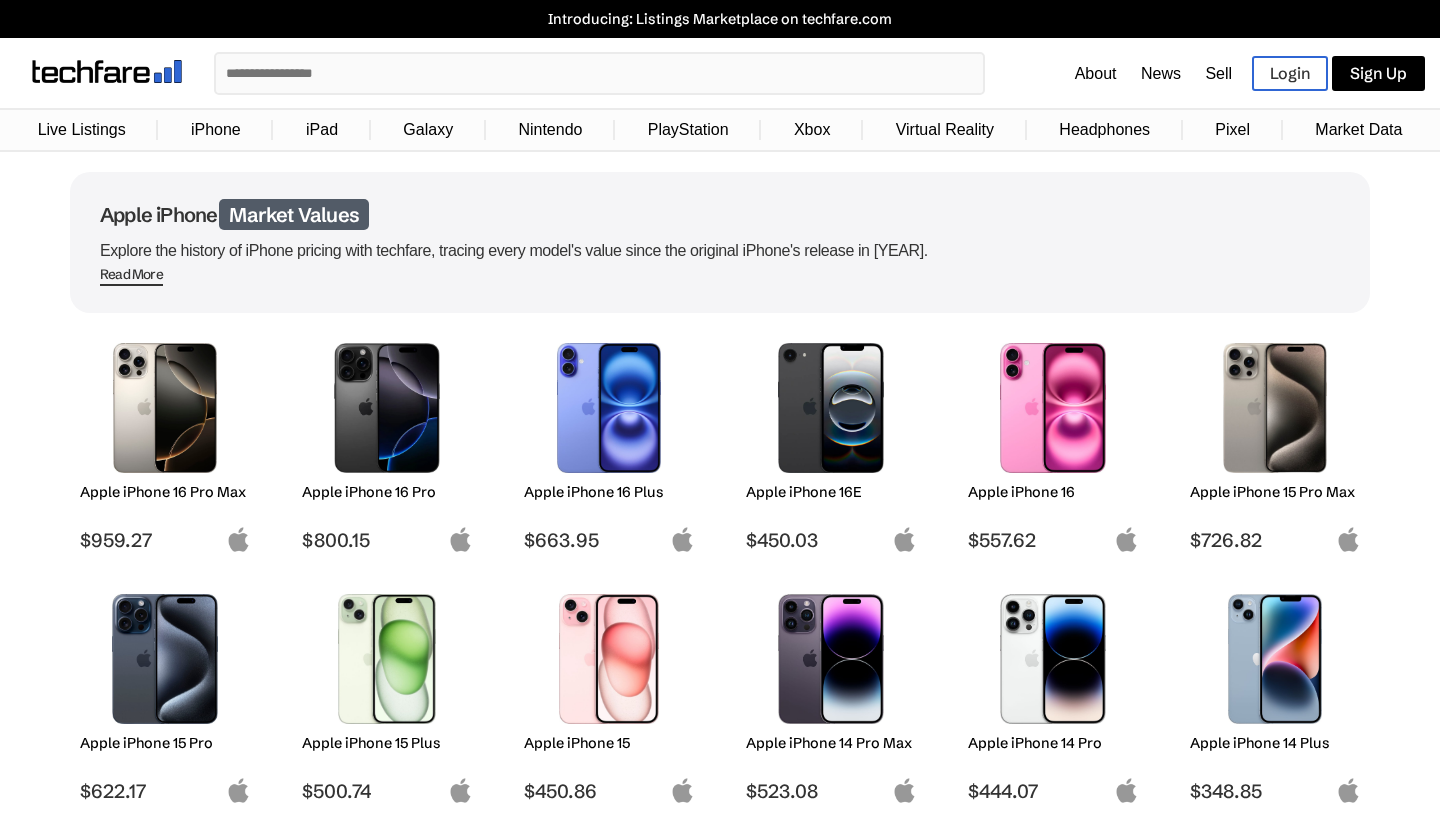 scroll, scrollTop: 0, scrollLeft: 0, axis: both 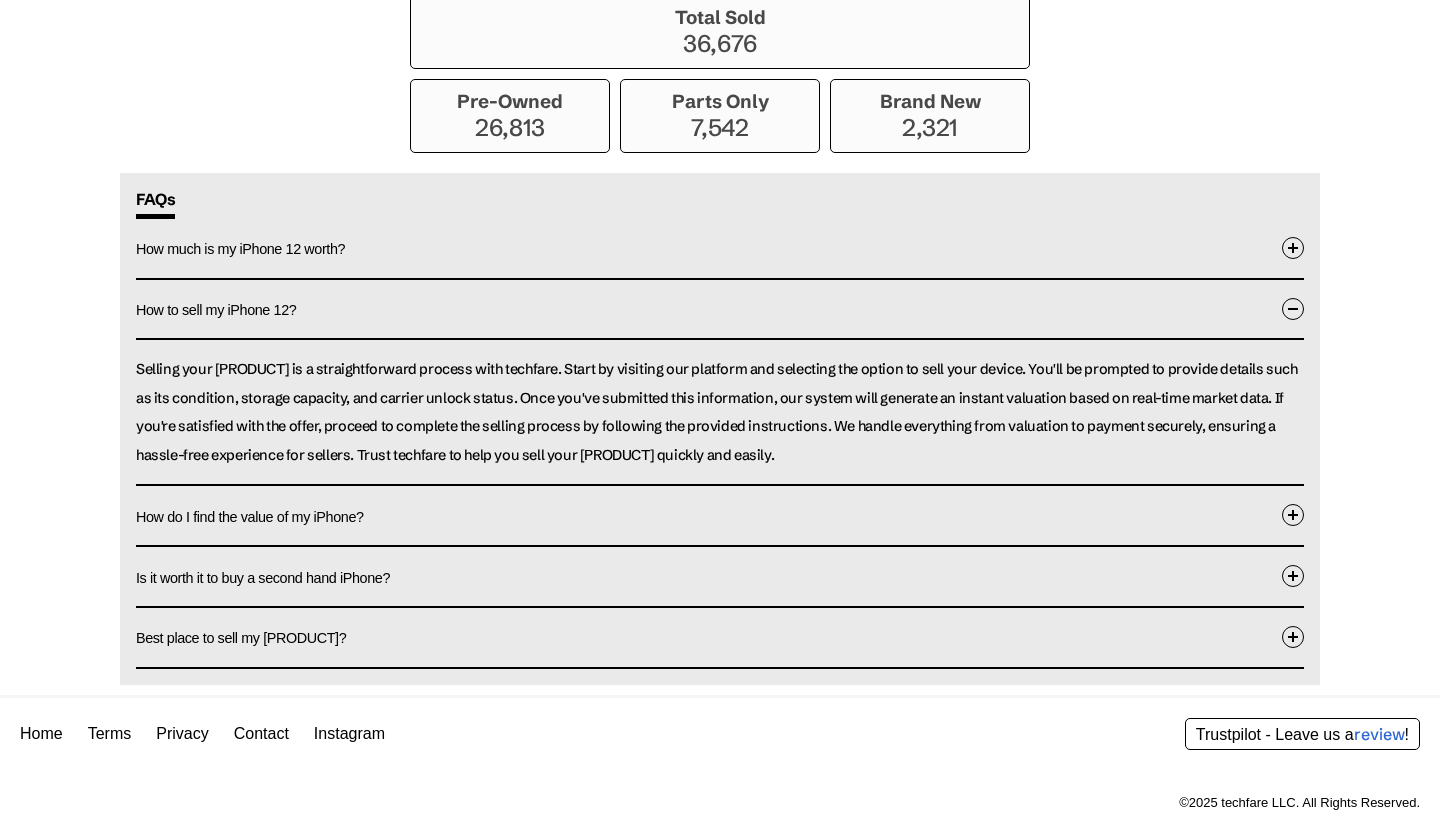 click on "Best place to sell my [PRODUCT]?" at bounding box center (720, 637) 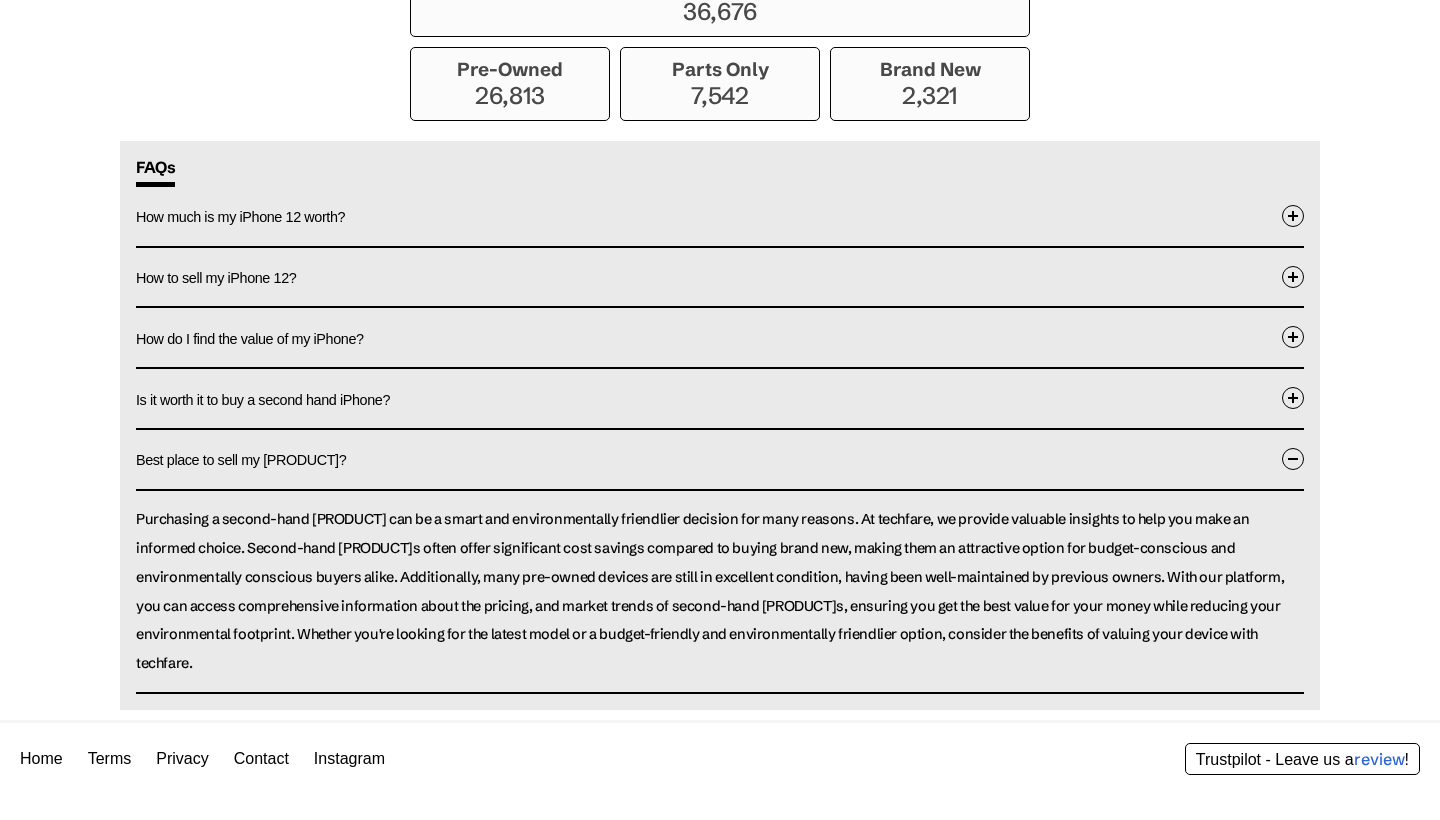 scroll, scrollTop: 1808, scrollLeft: 0, axis: vertical 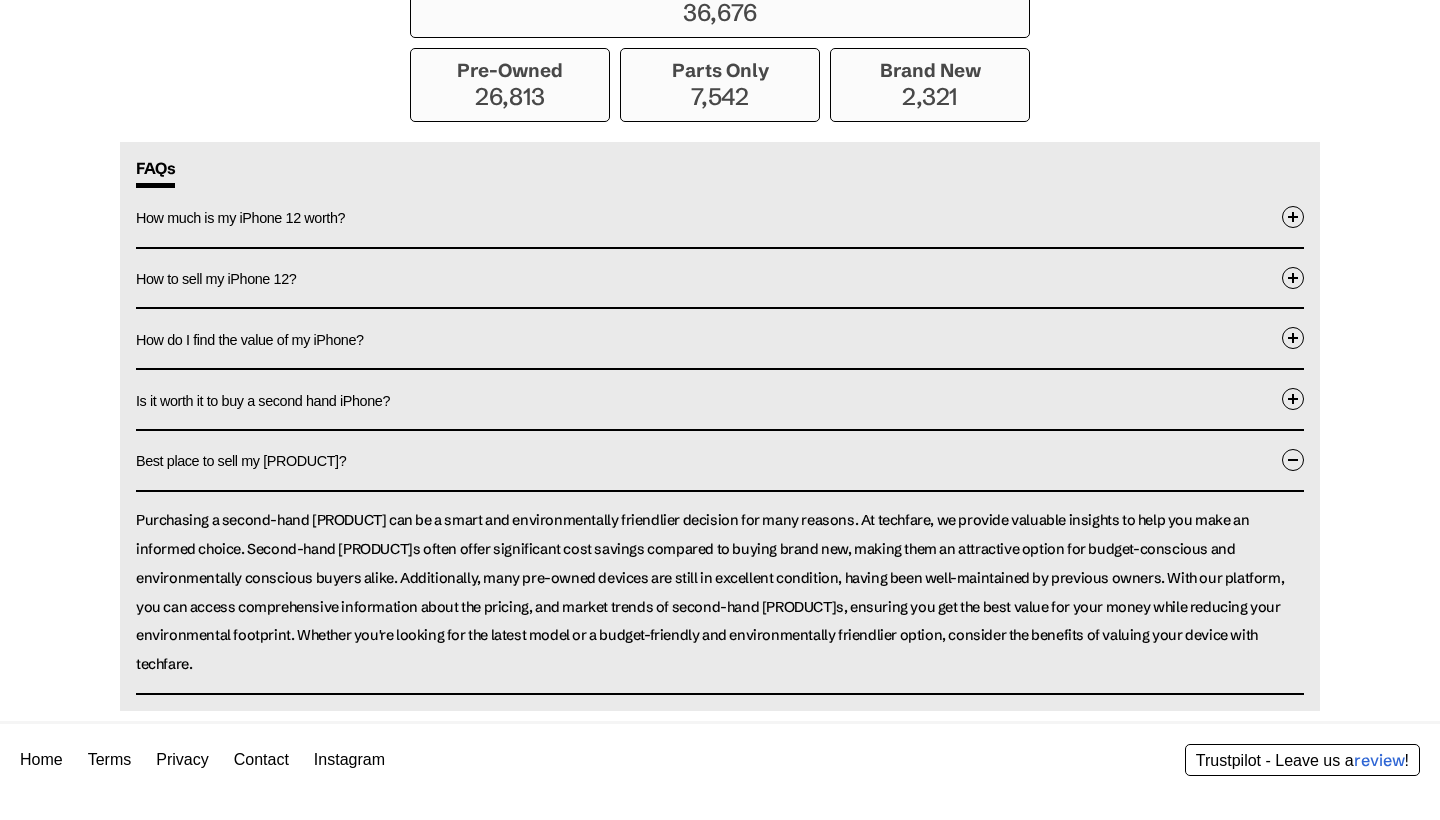 click at bounding box center [1293, 460] 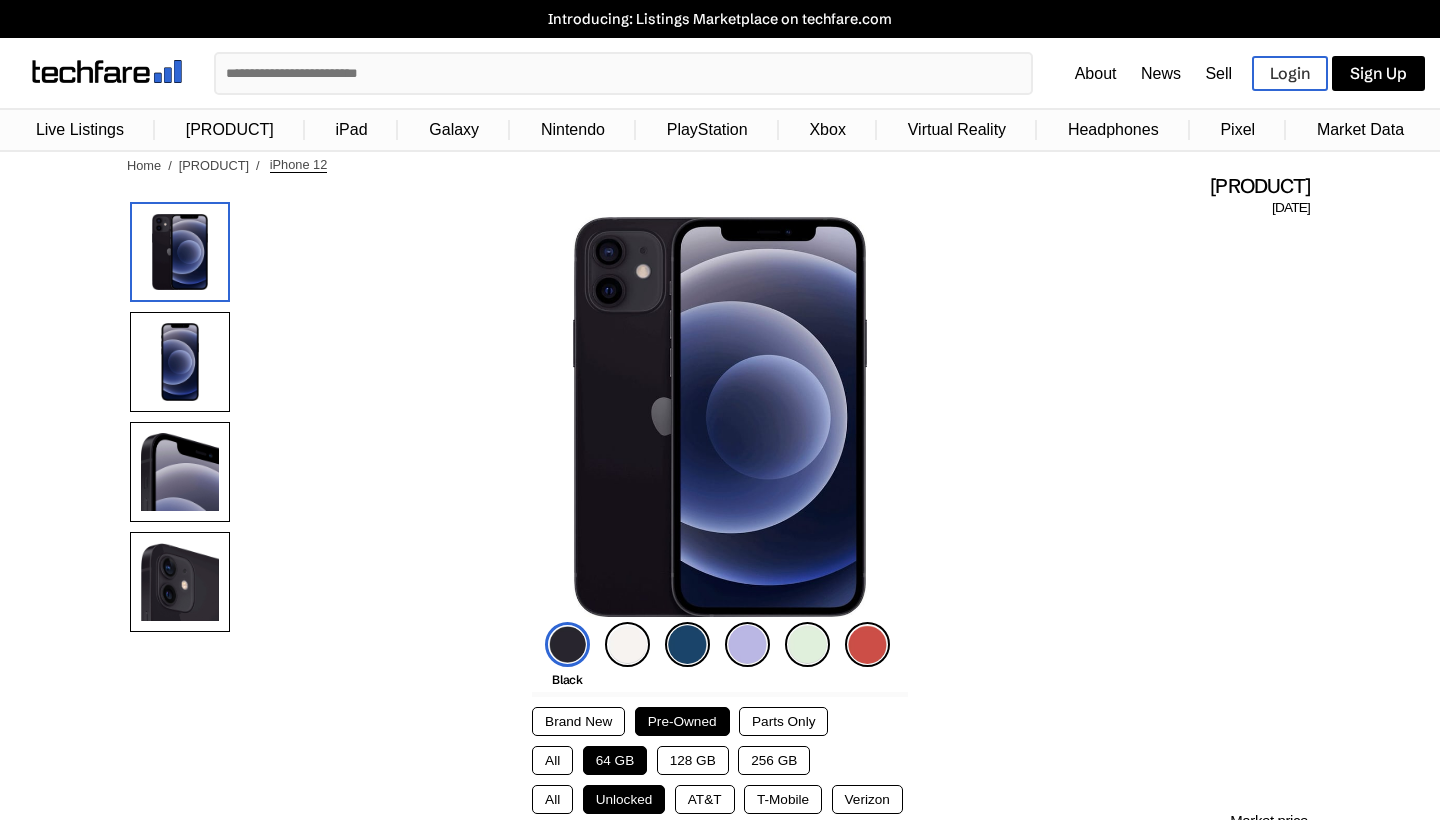 scroll, scrollTop: 0, scrollLeft: 0, axis: both 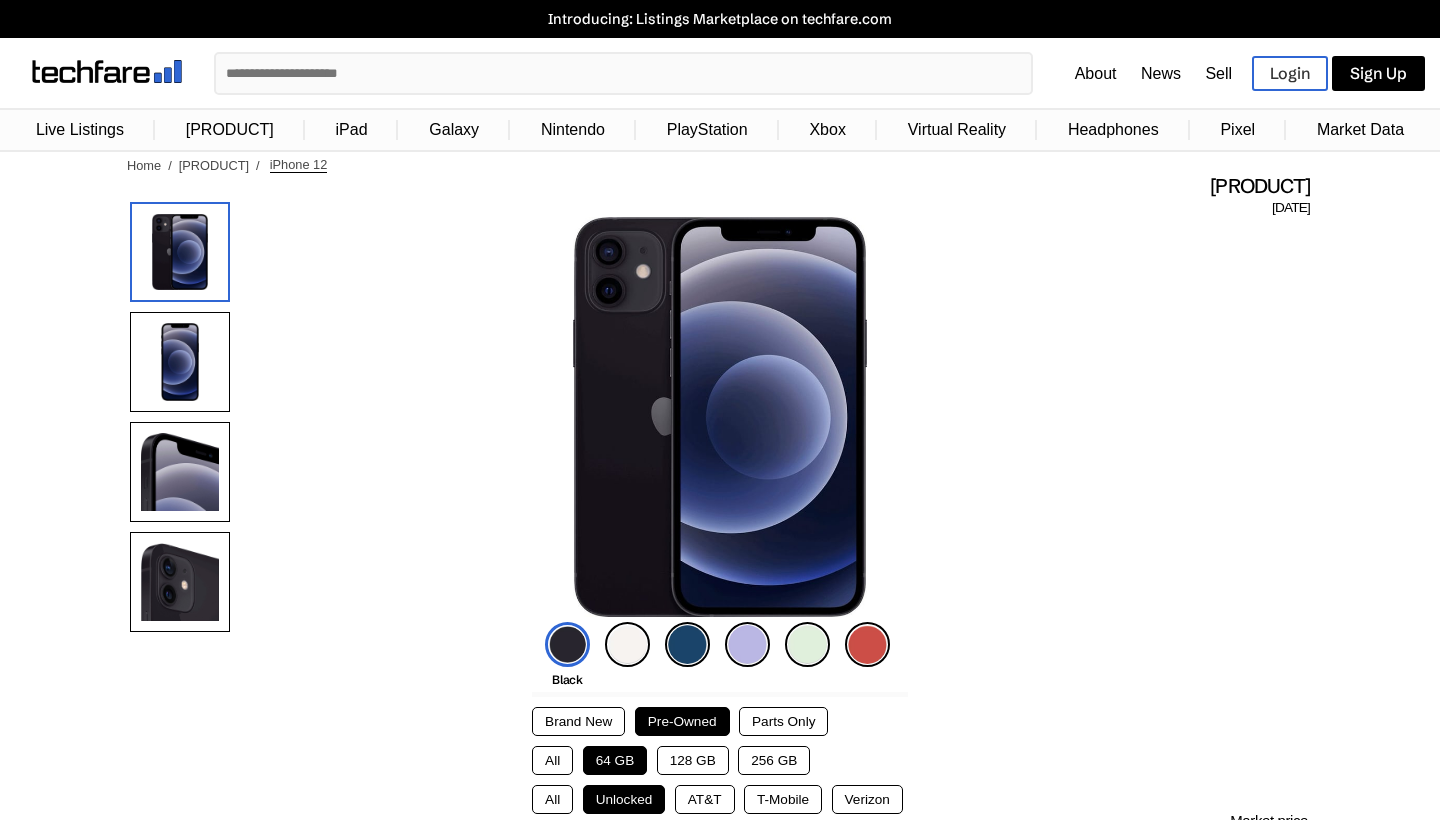 click on "iPhone" at bounding box center (216, 130) 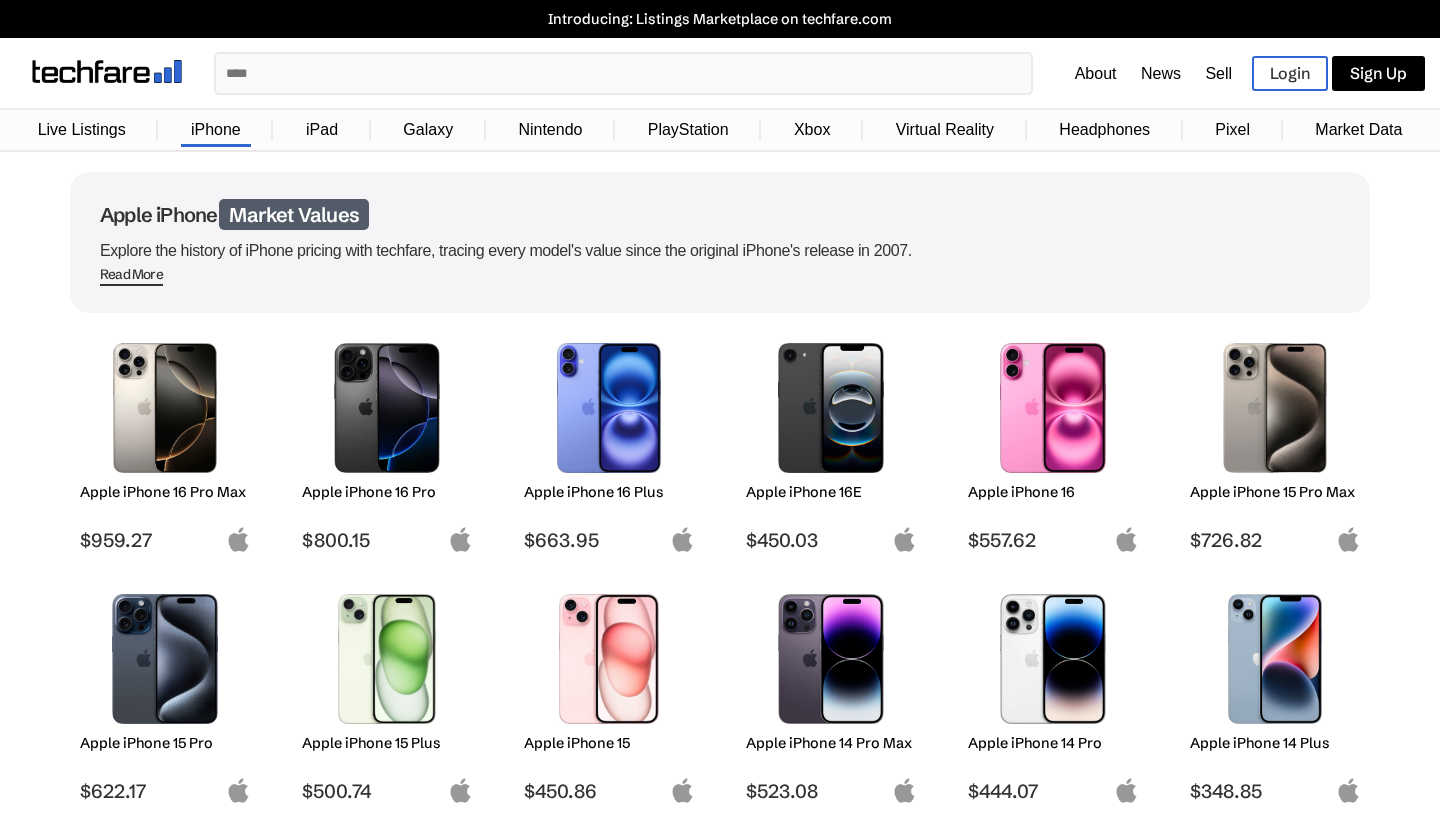 scroll, scrollTop: 0, scrollLeft: 0, axis: both 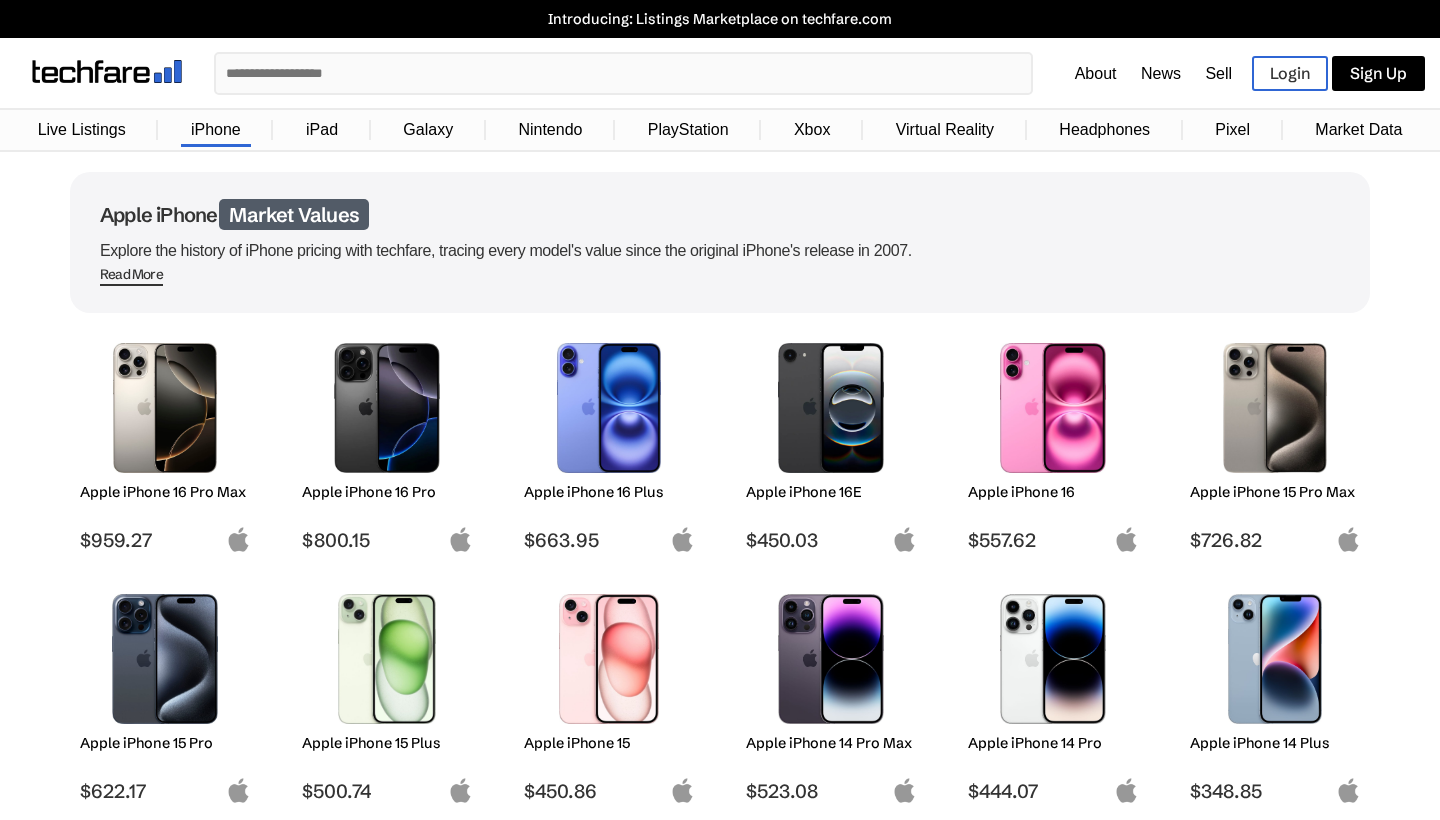click on "Sign Up" at bounding box center [1378, 73] 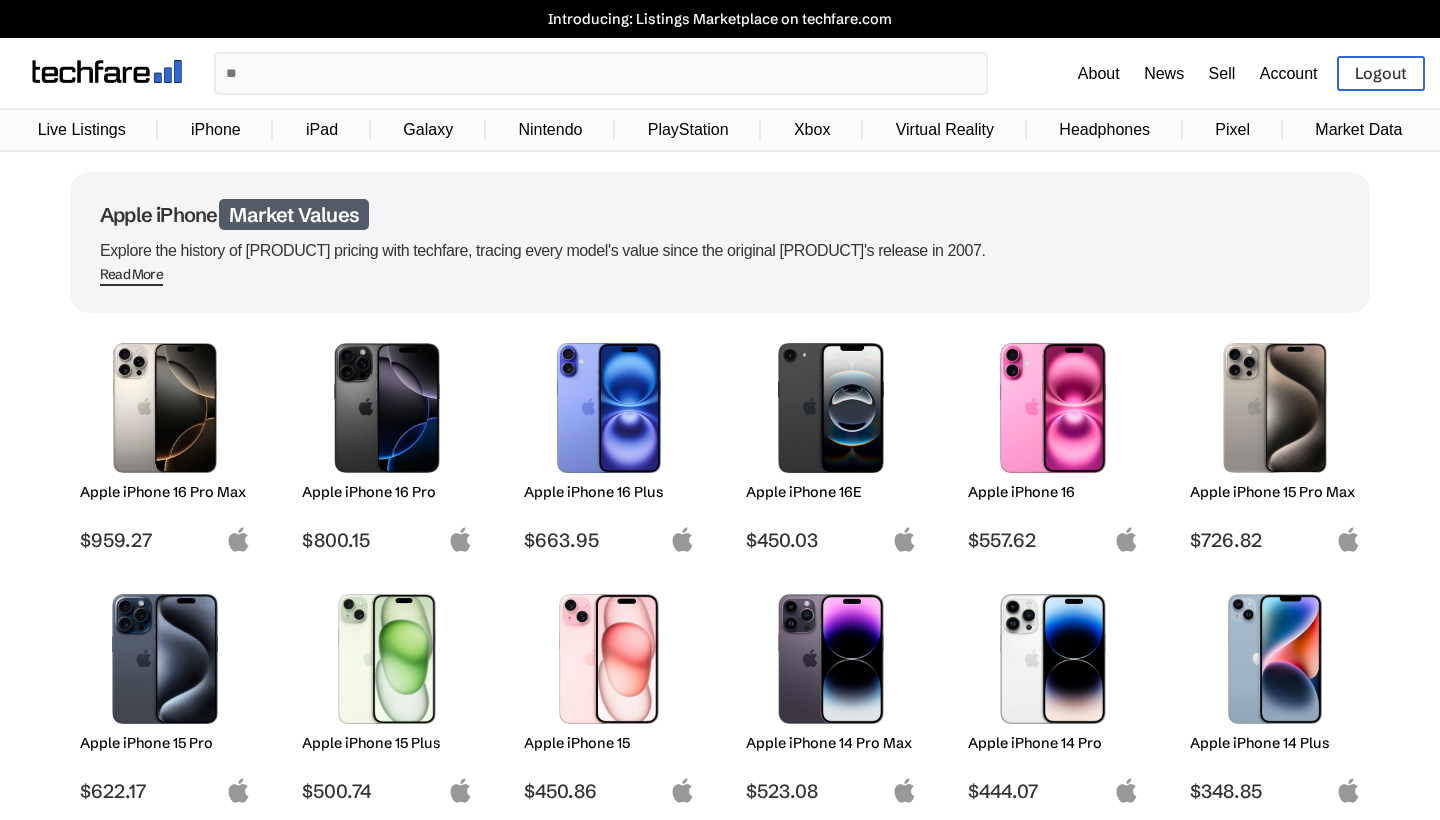 scroll, scrollTop: 0, scrollLeft: 0, axis: both 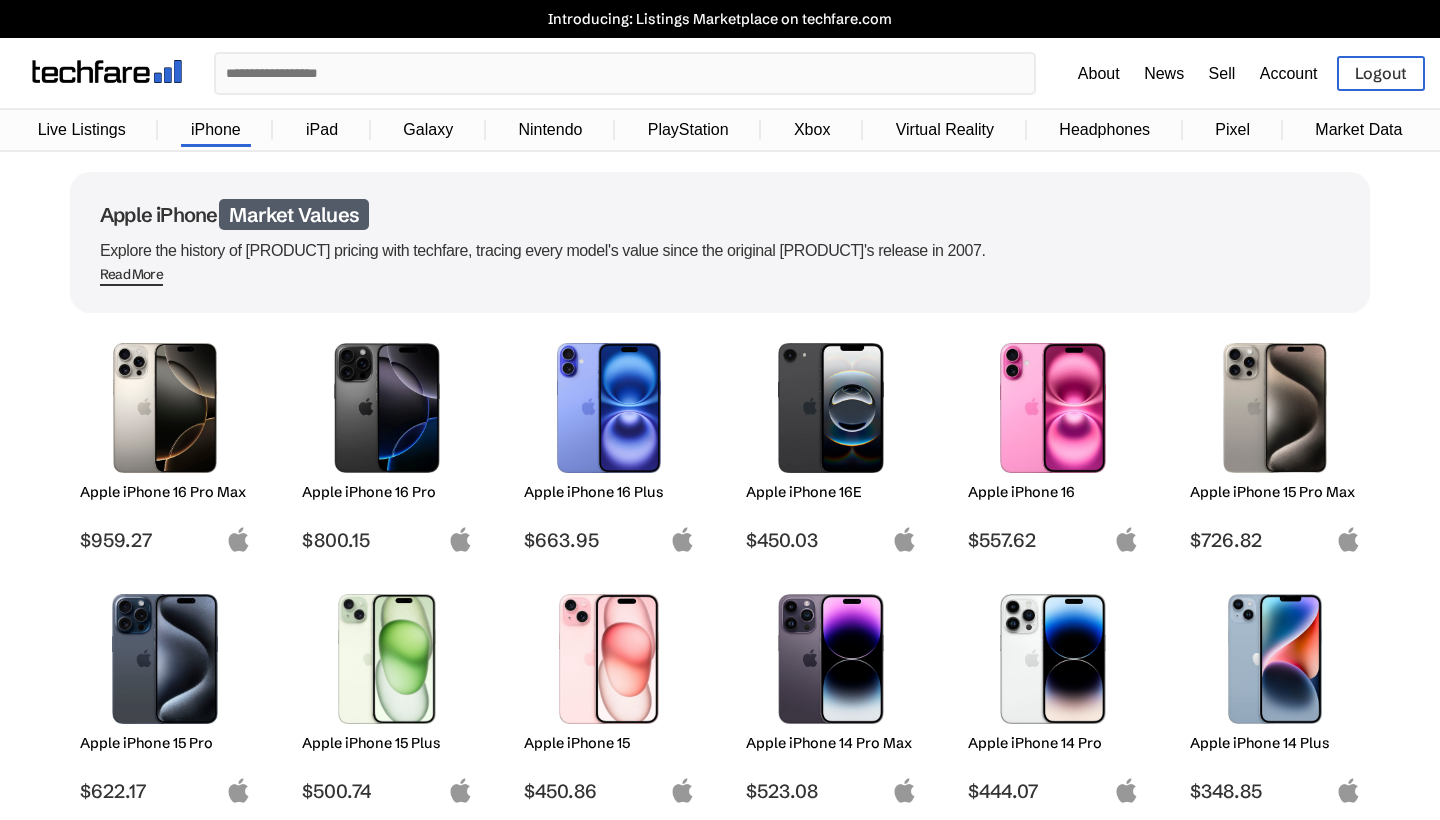 click on "Live Listings" at bounding box center (82, 130) 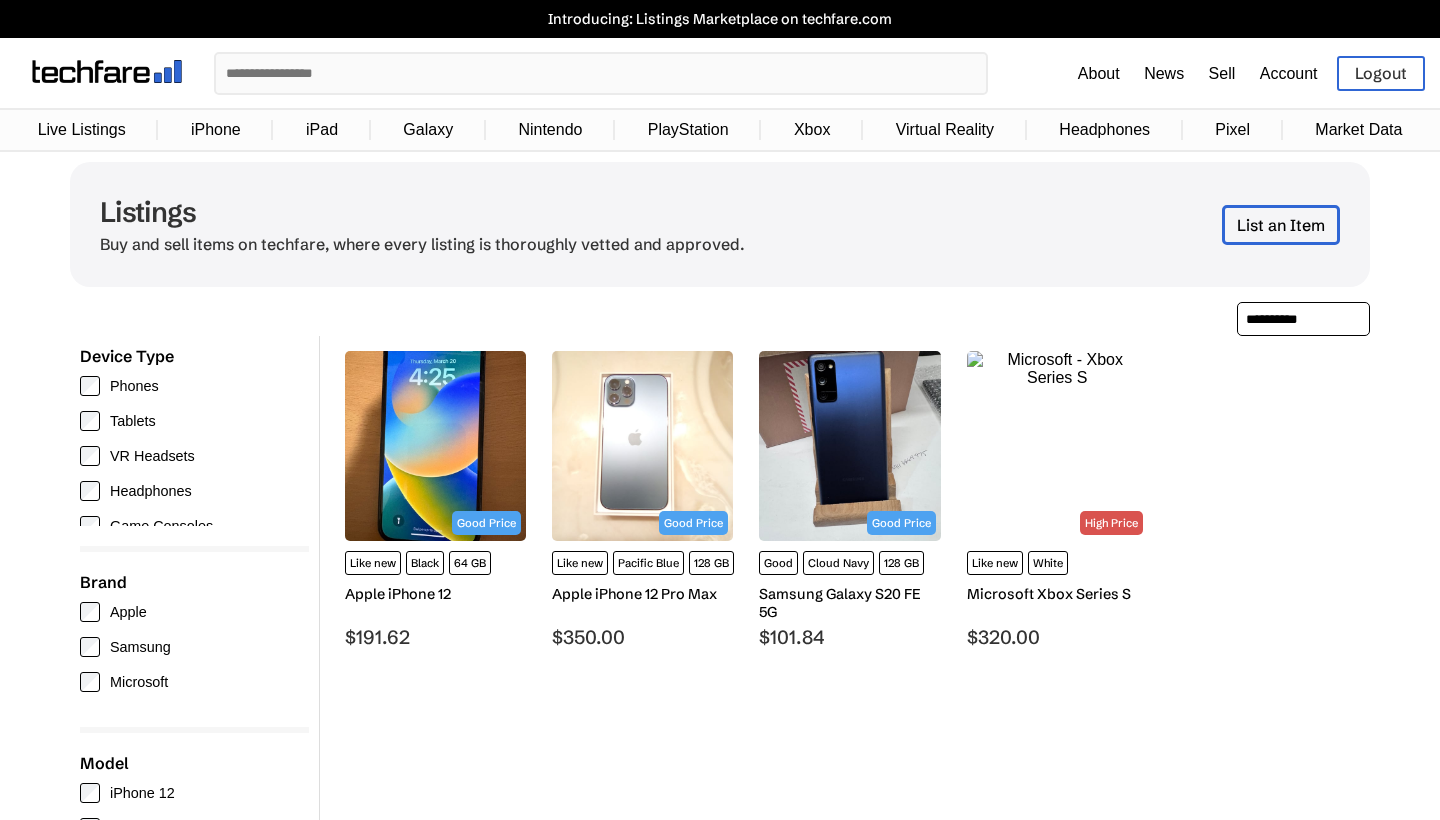 scroll, scrollTop: 0, scrollLeft: 0, axis: both 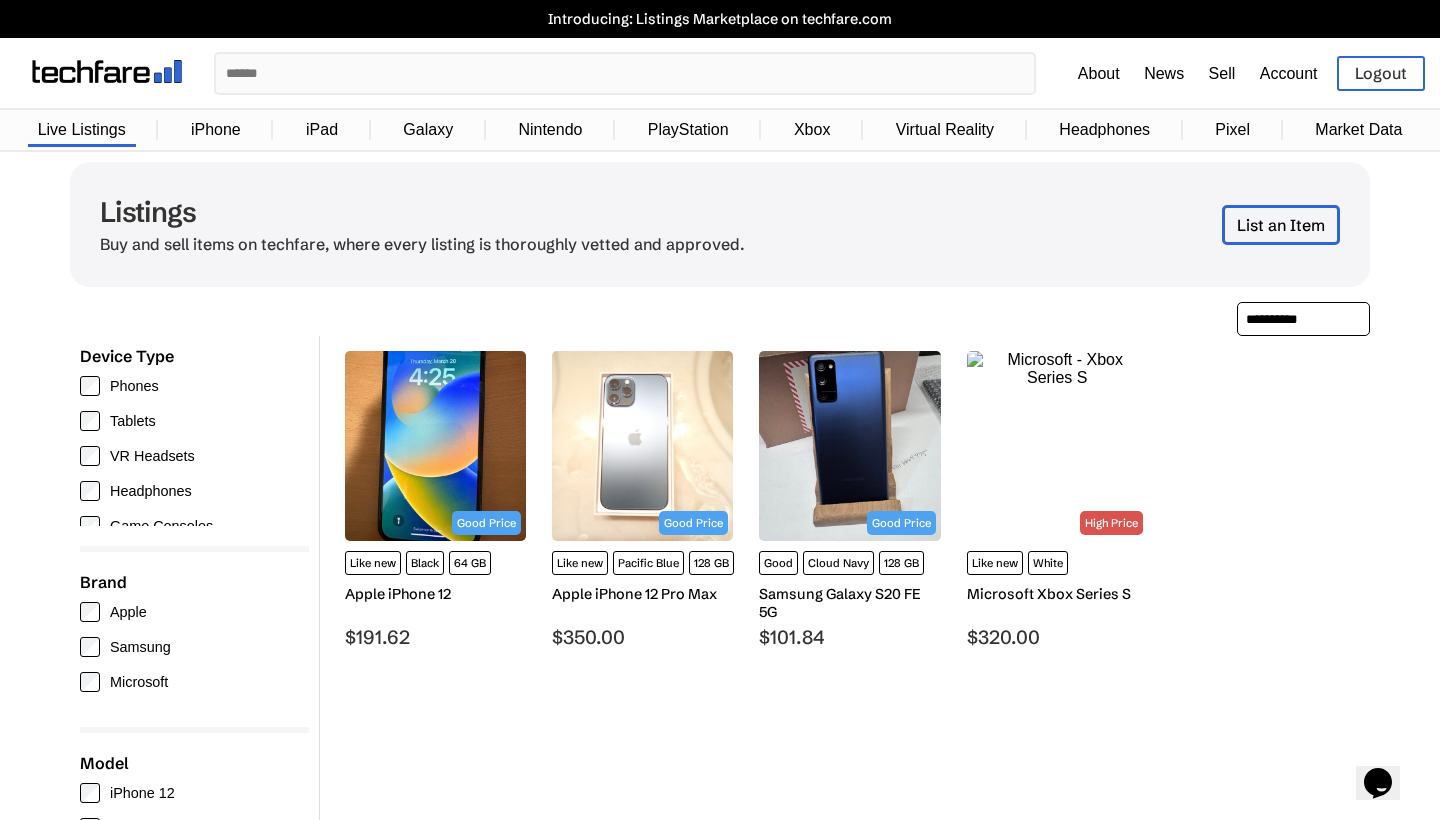 click at bounding box center (625, 73) 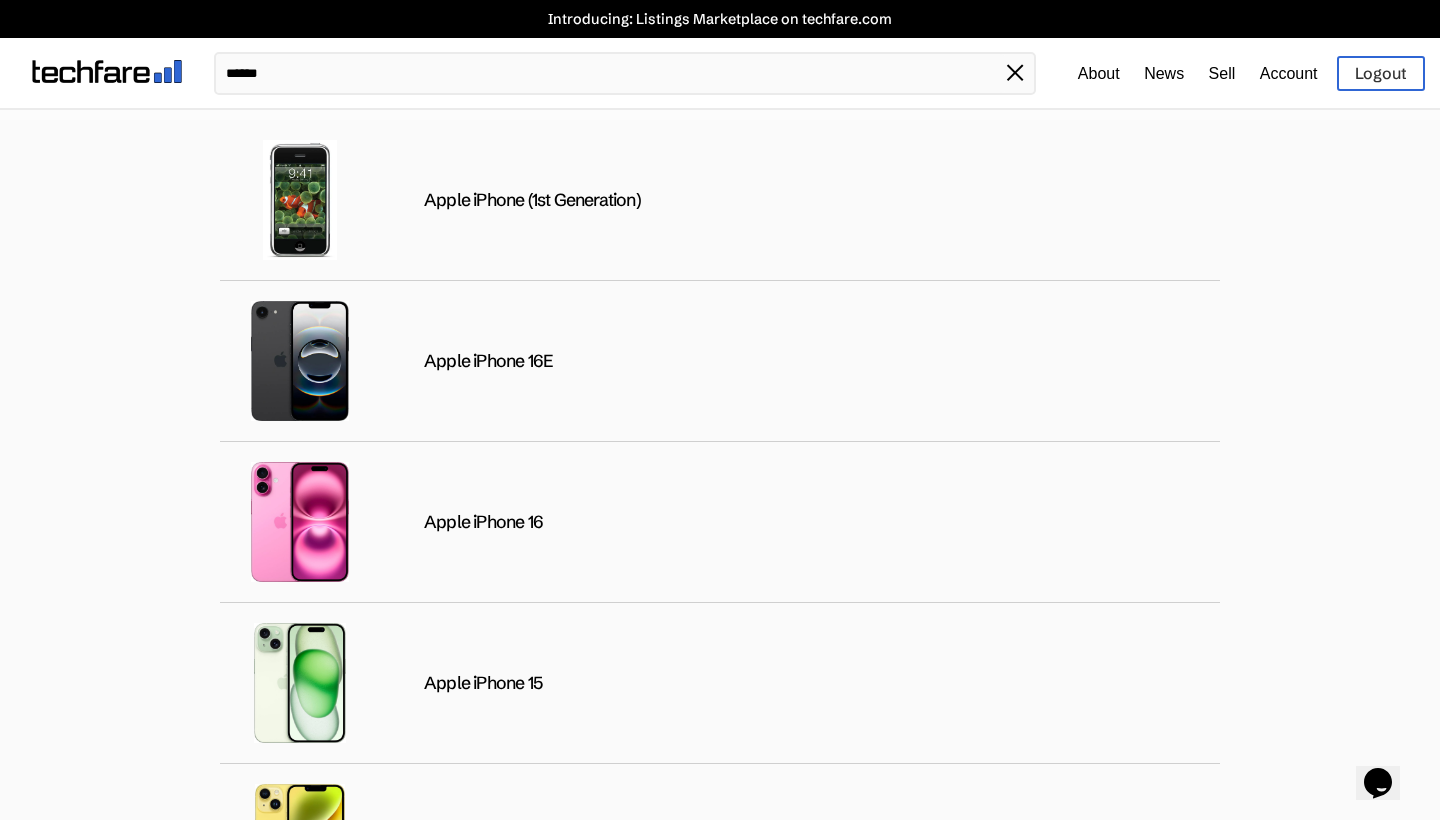 type on "******" 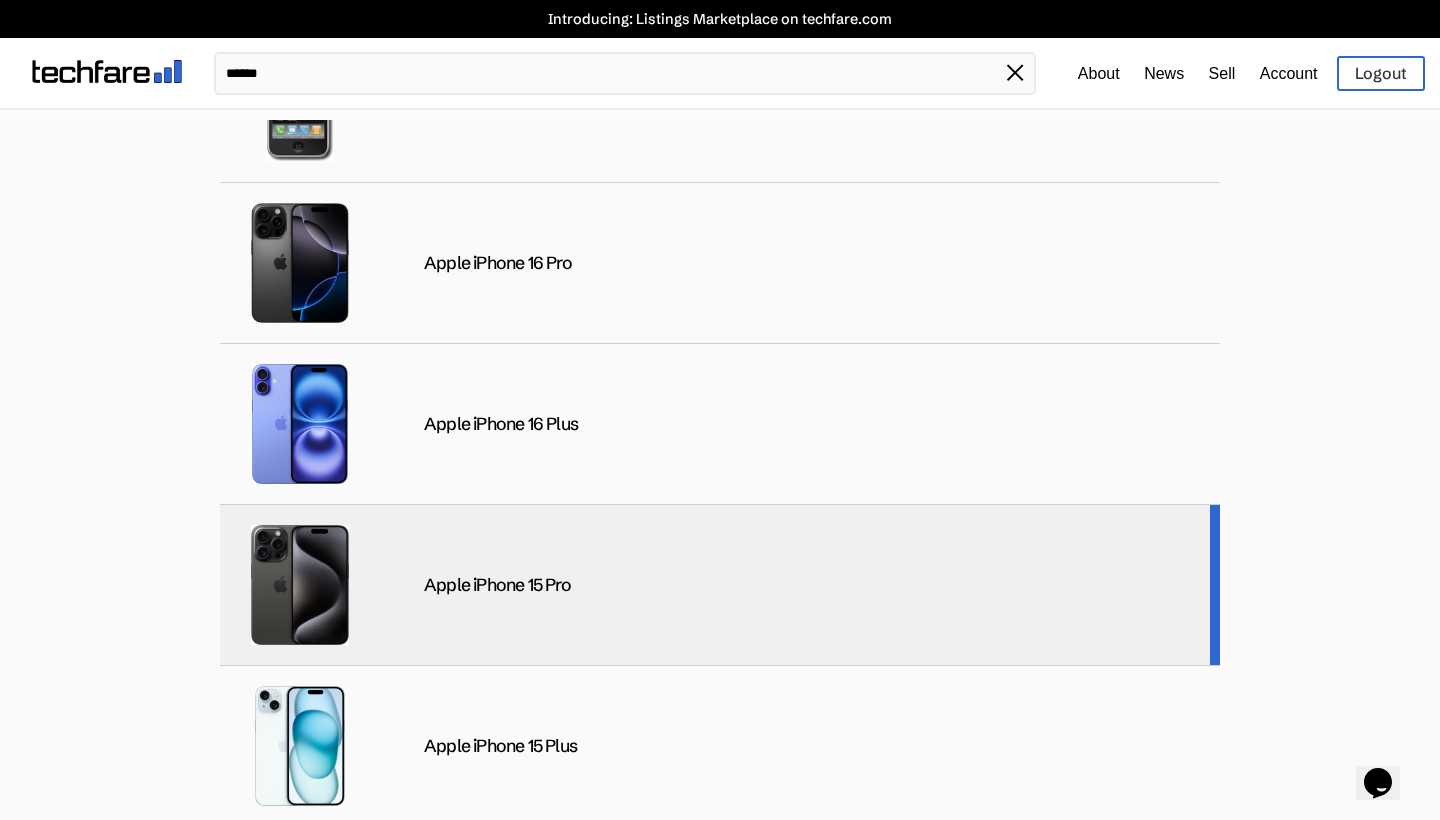 scroll, scrollTop: 3473, scrollLeft: 0, axis: vertical 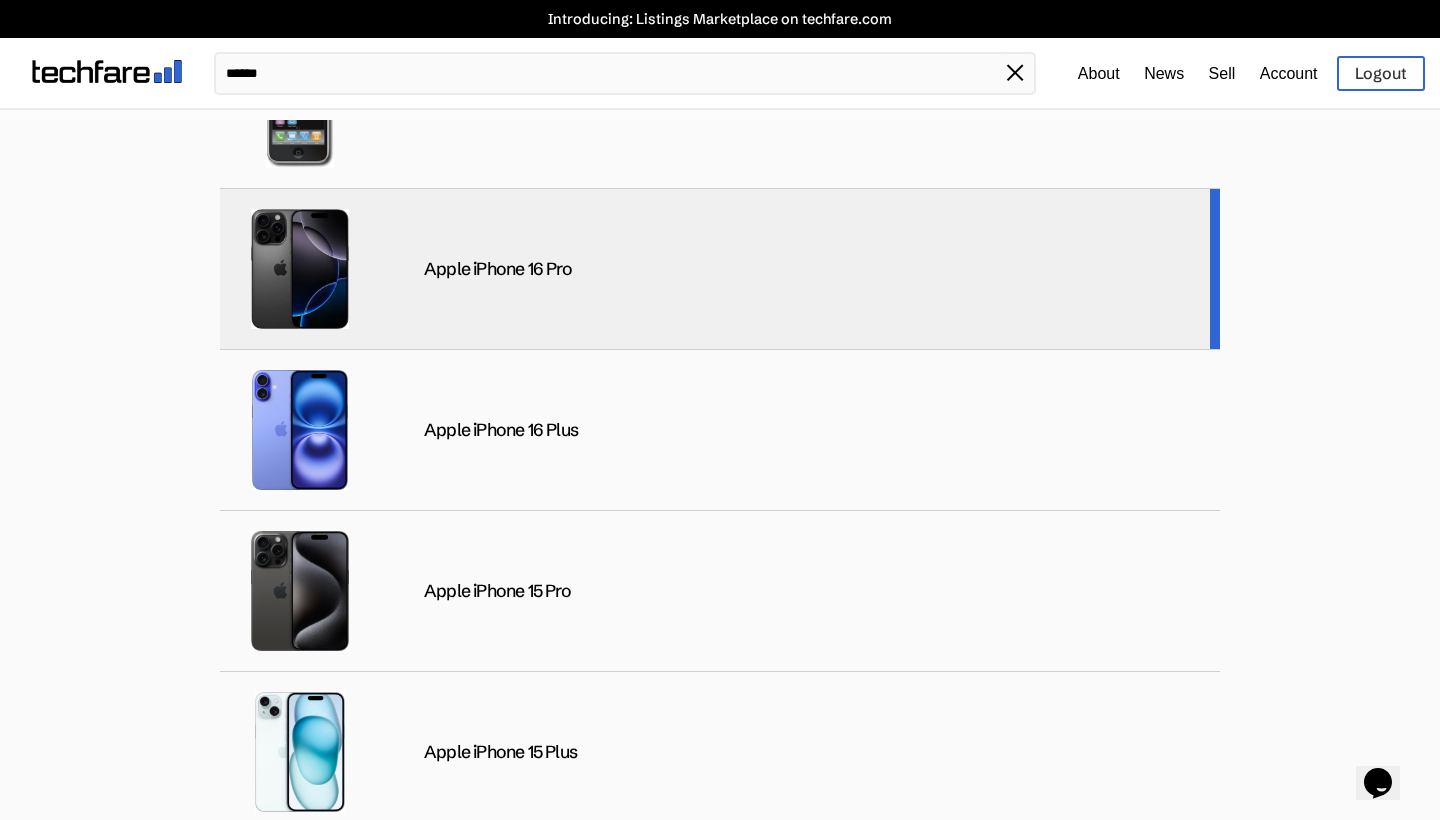 click on "Apple iPhone 16 Pro" at bounding box center [720, 269] 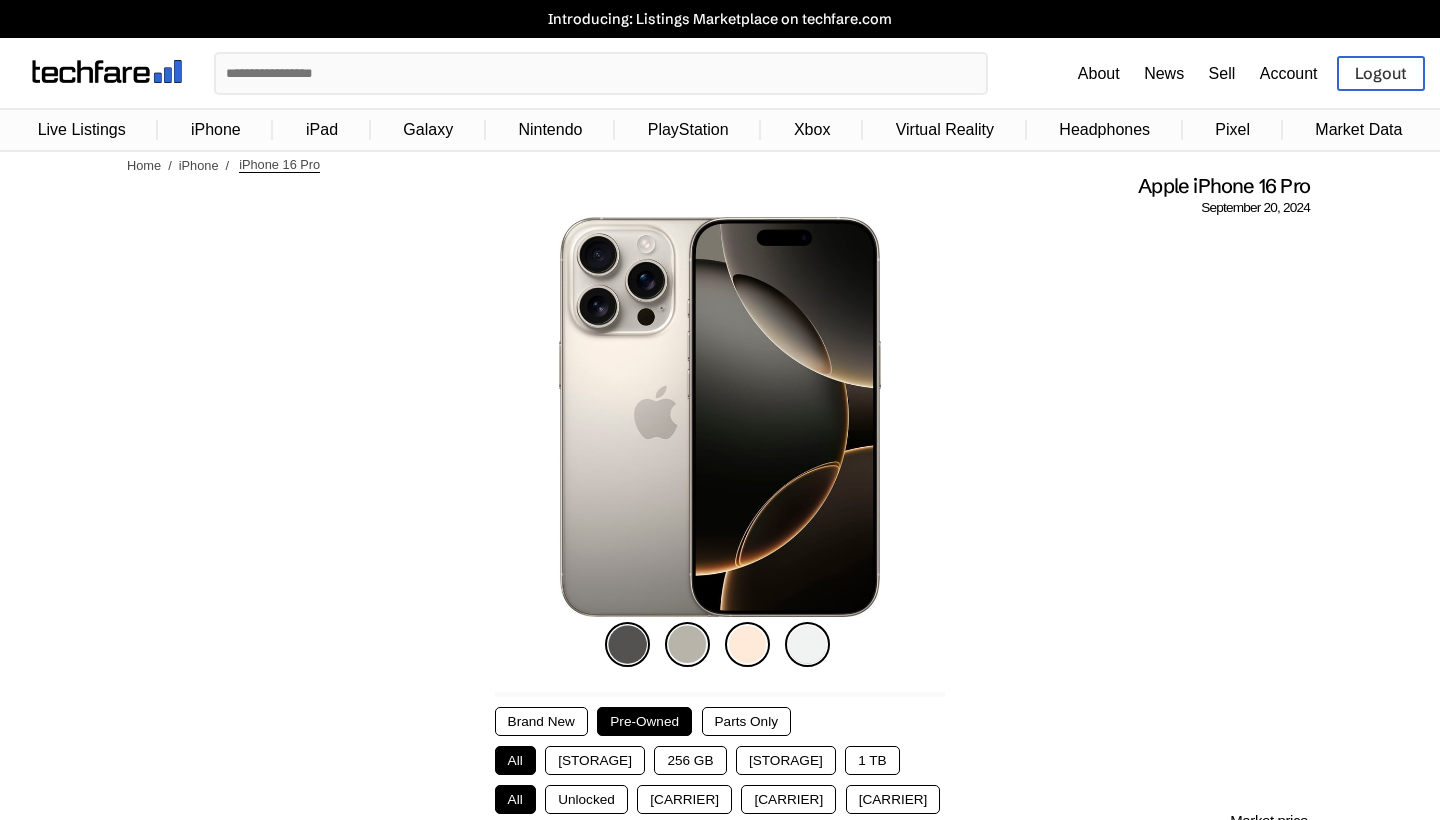 scroll, scrollTop: 0, scrollLeft: 0, axis: both 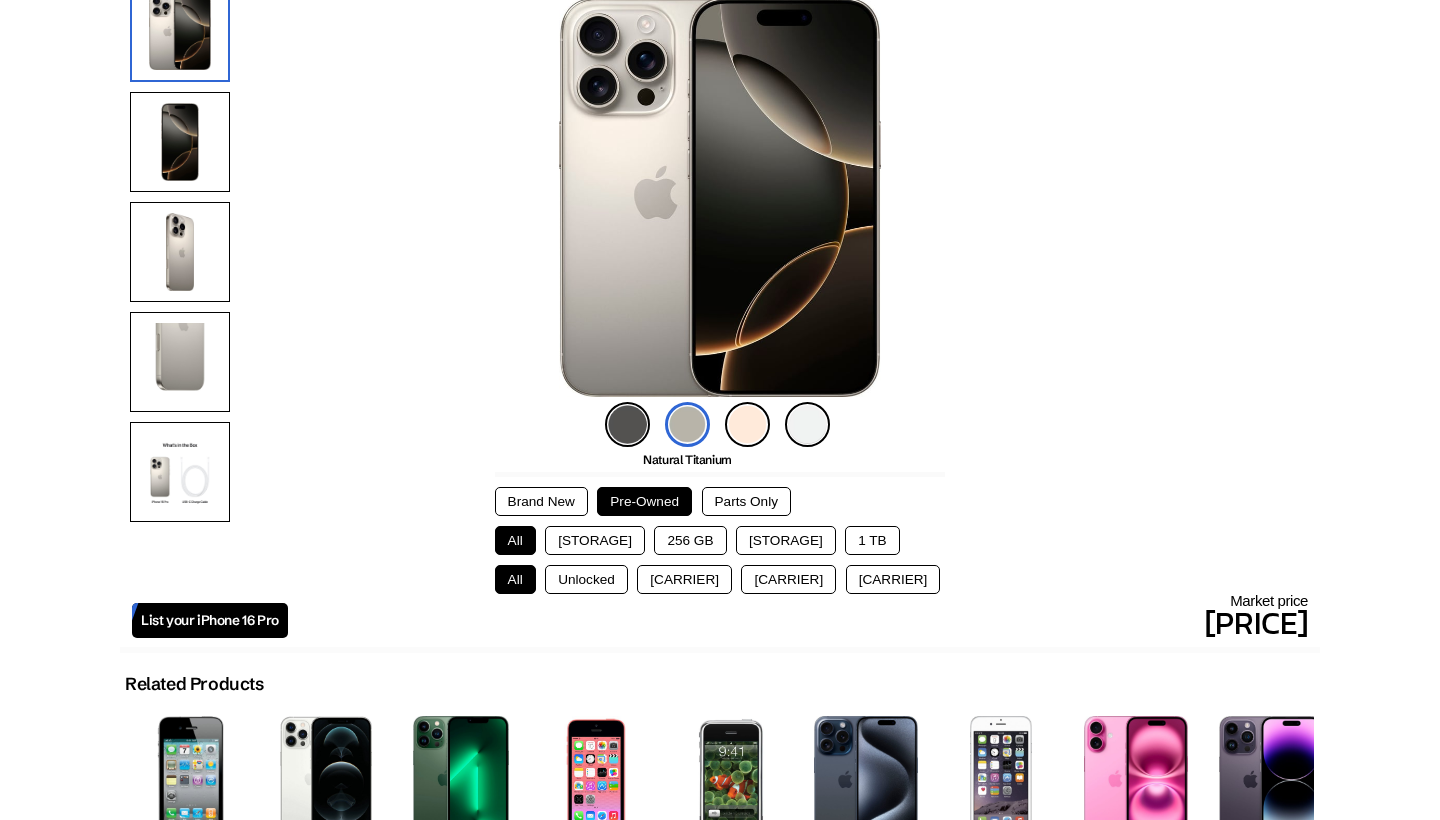 click on "128 GB" at bounding box center [619, 540] 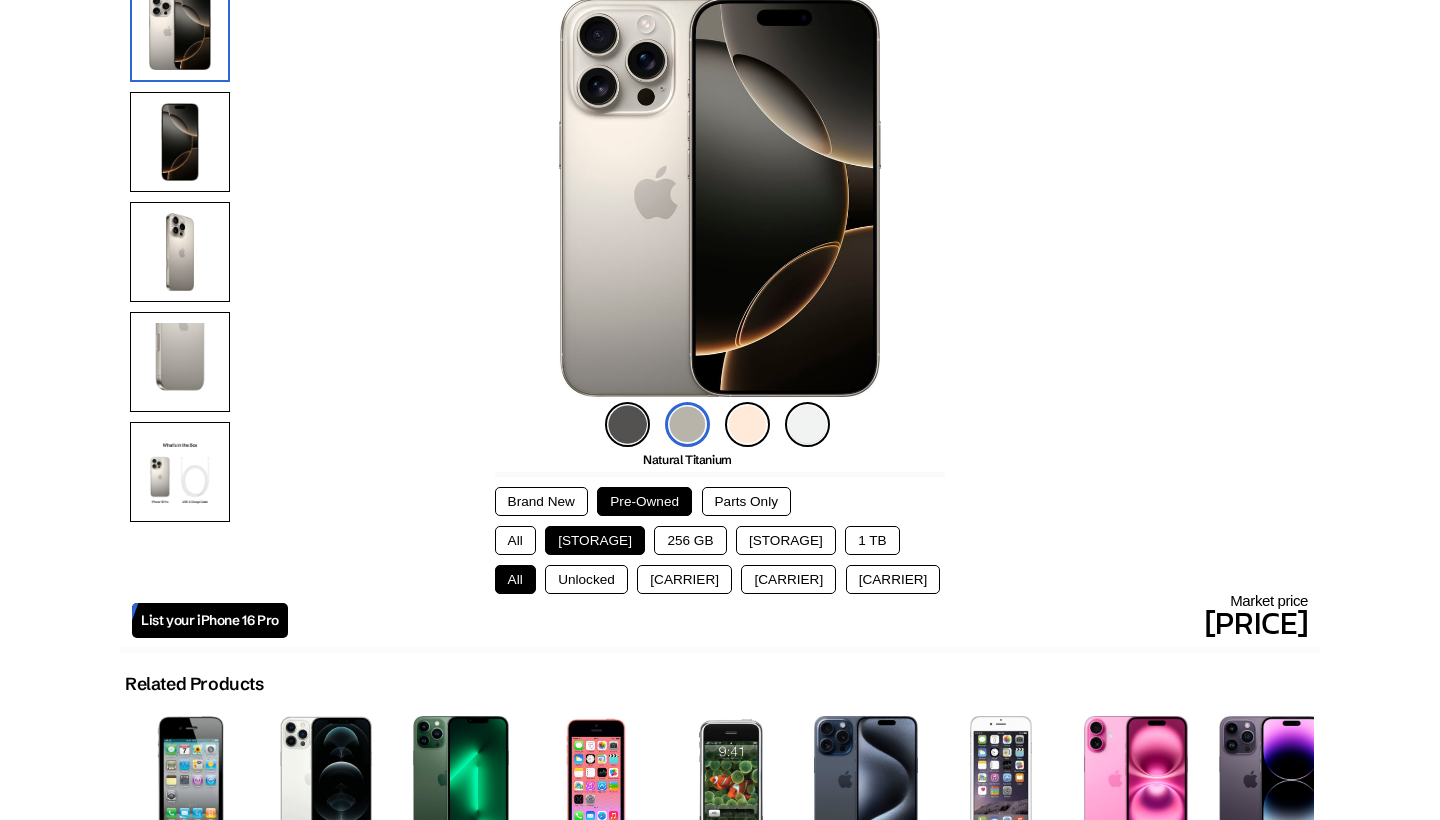 click on "Unlocked" at bounding box center (624, 579) 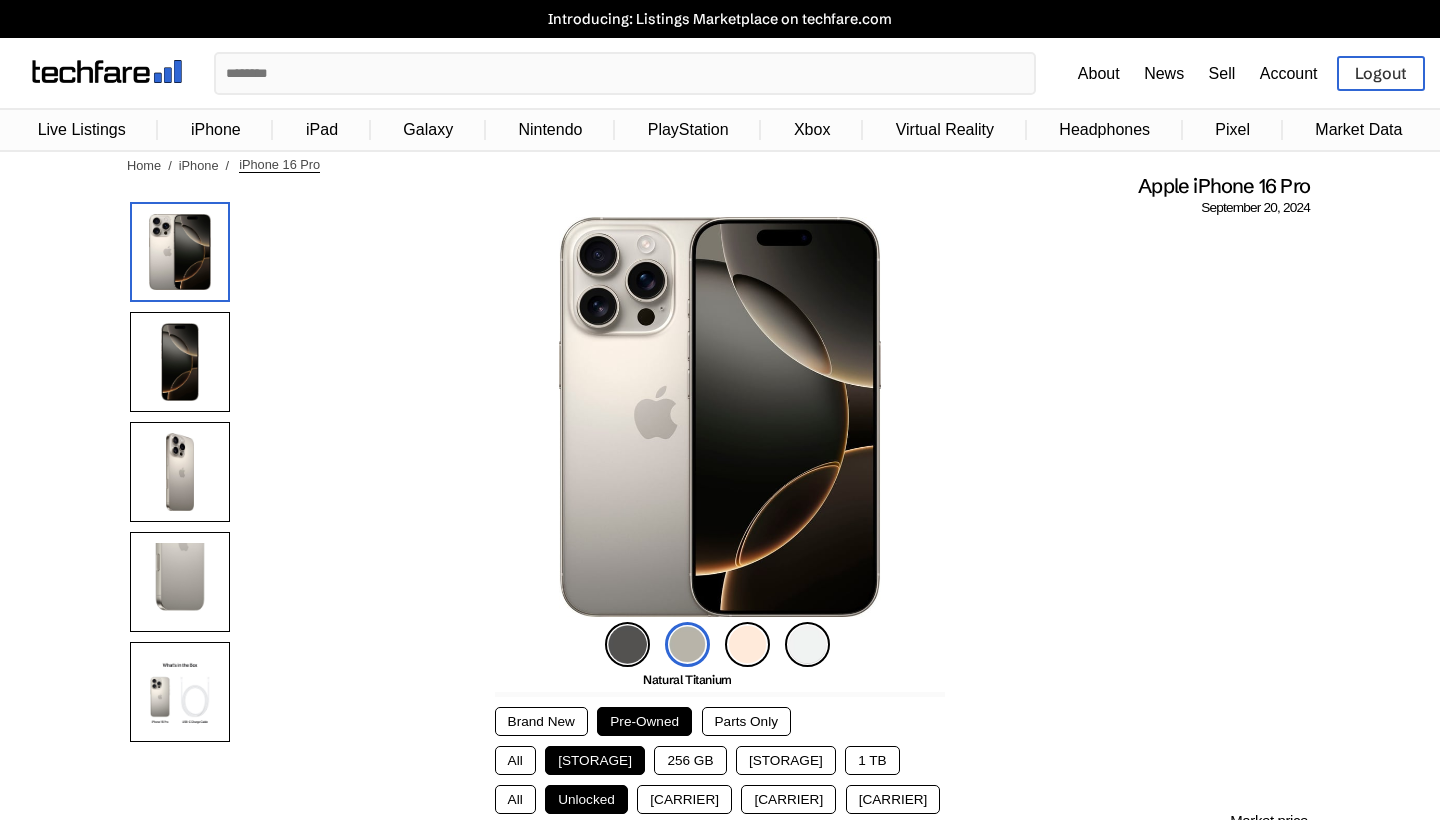 scroll, scrollTop: 0, scrollLeft: 0, axis: both 